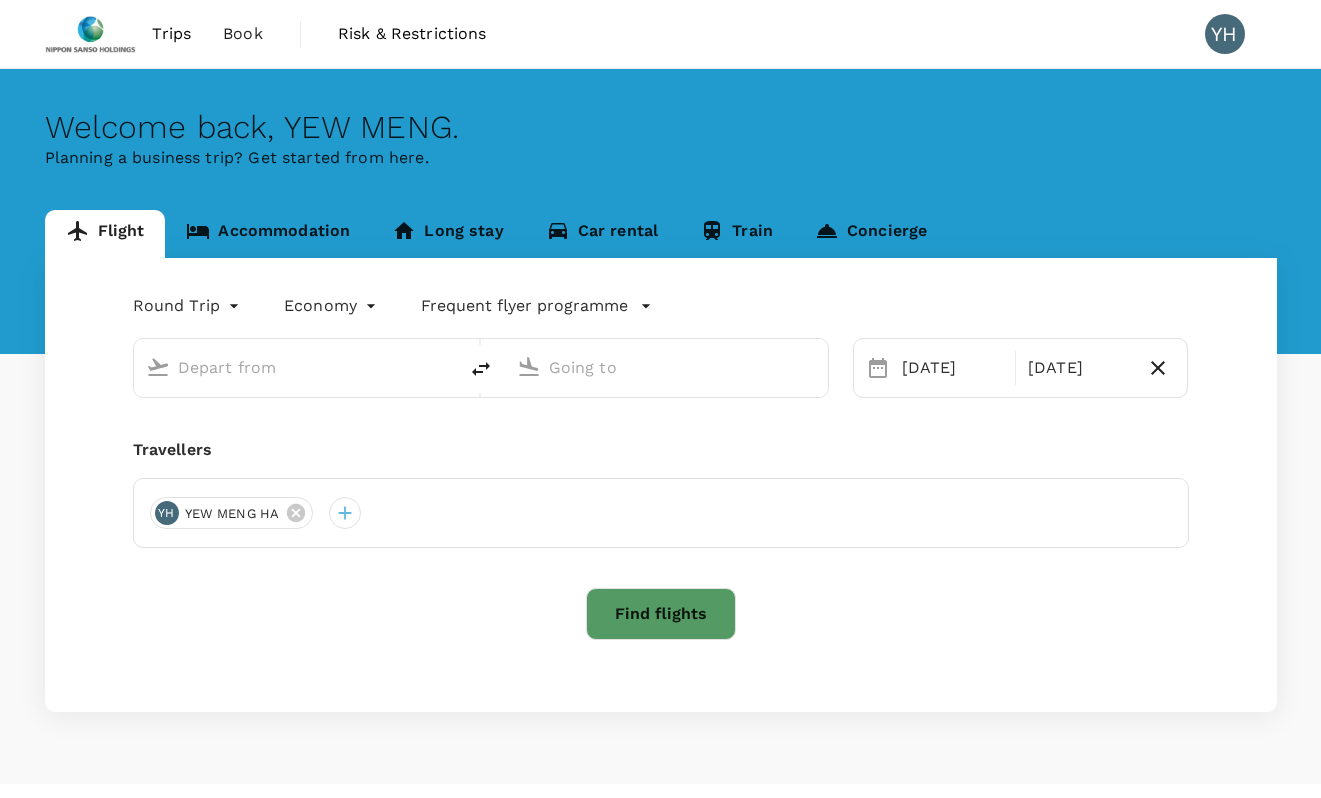 scroll, scrollTop: 0, scrollLeft: 0, axis: both 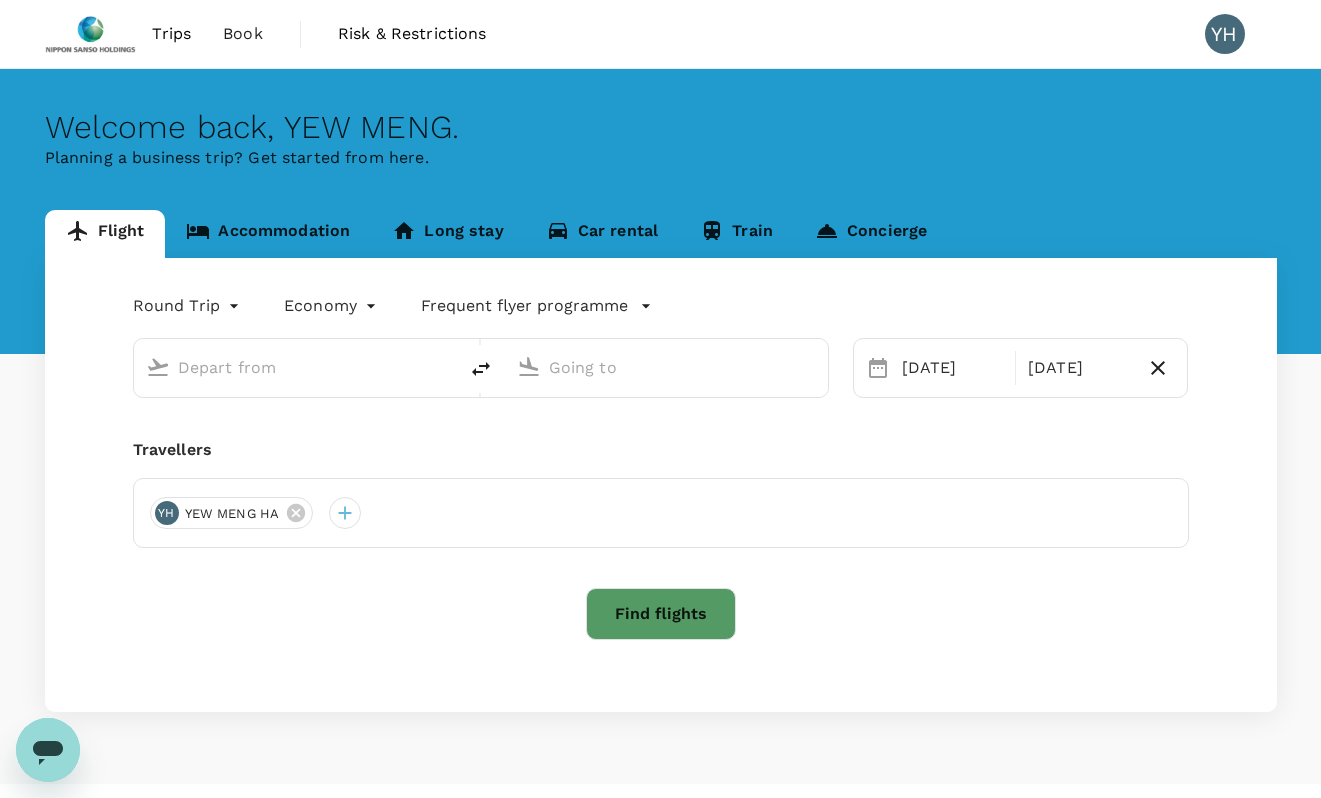 click at bounding box center (296, 367) 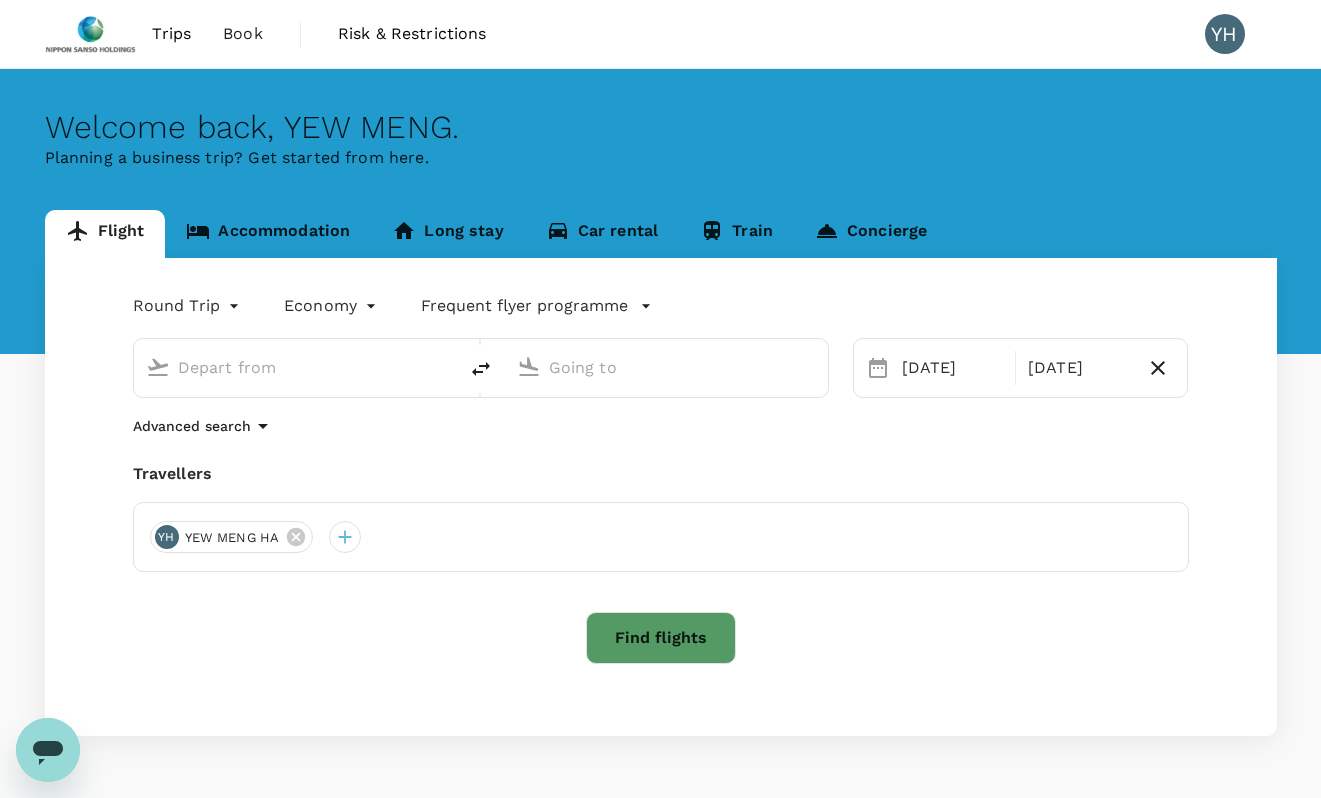 type on "Singapore Changi (SIN)" 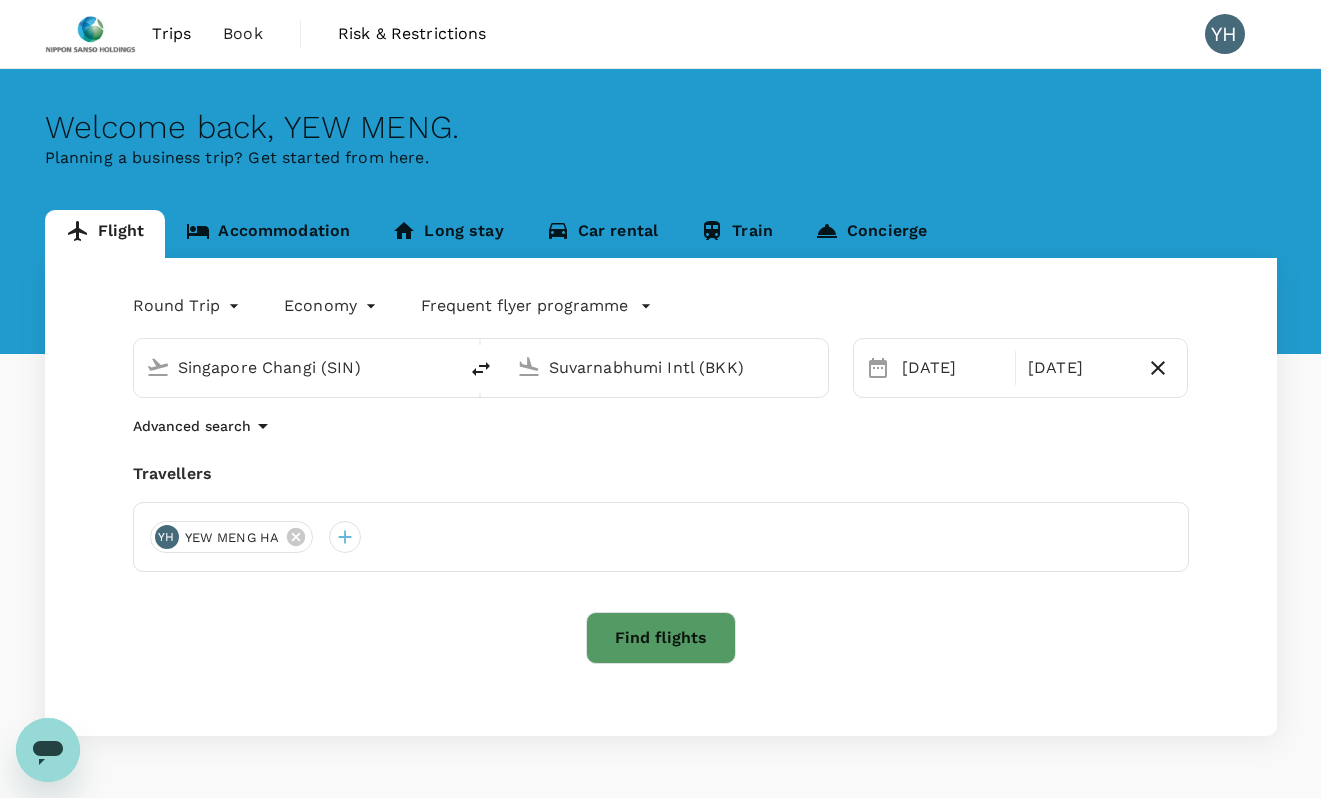 type 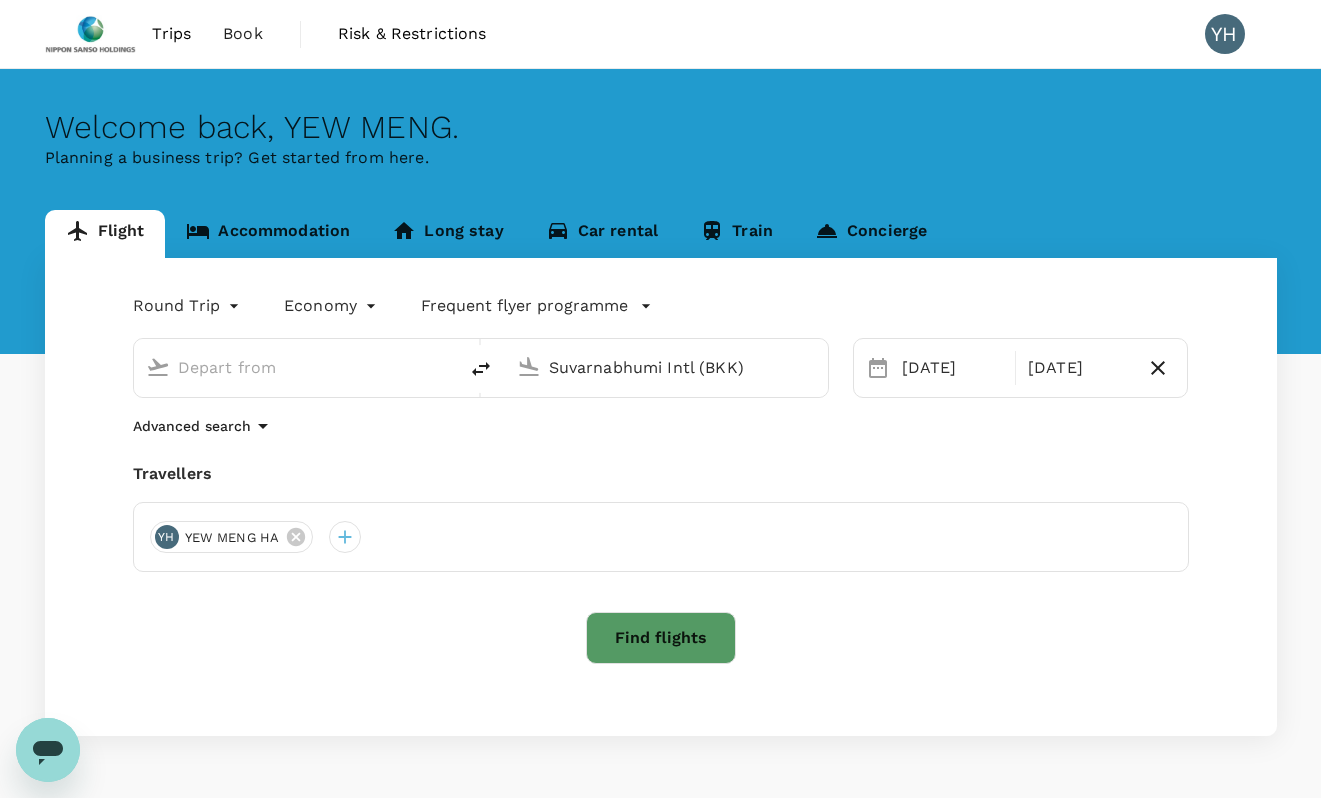 type 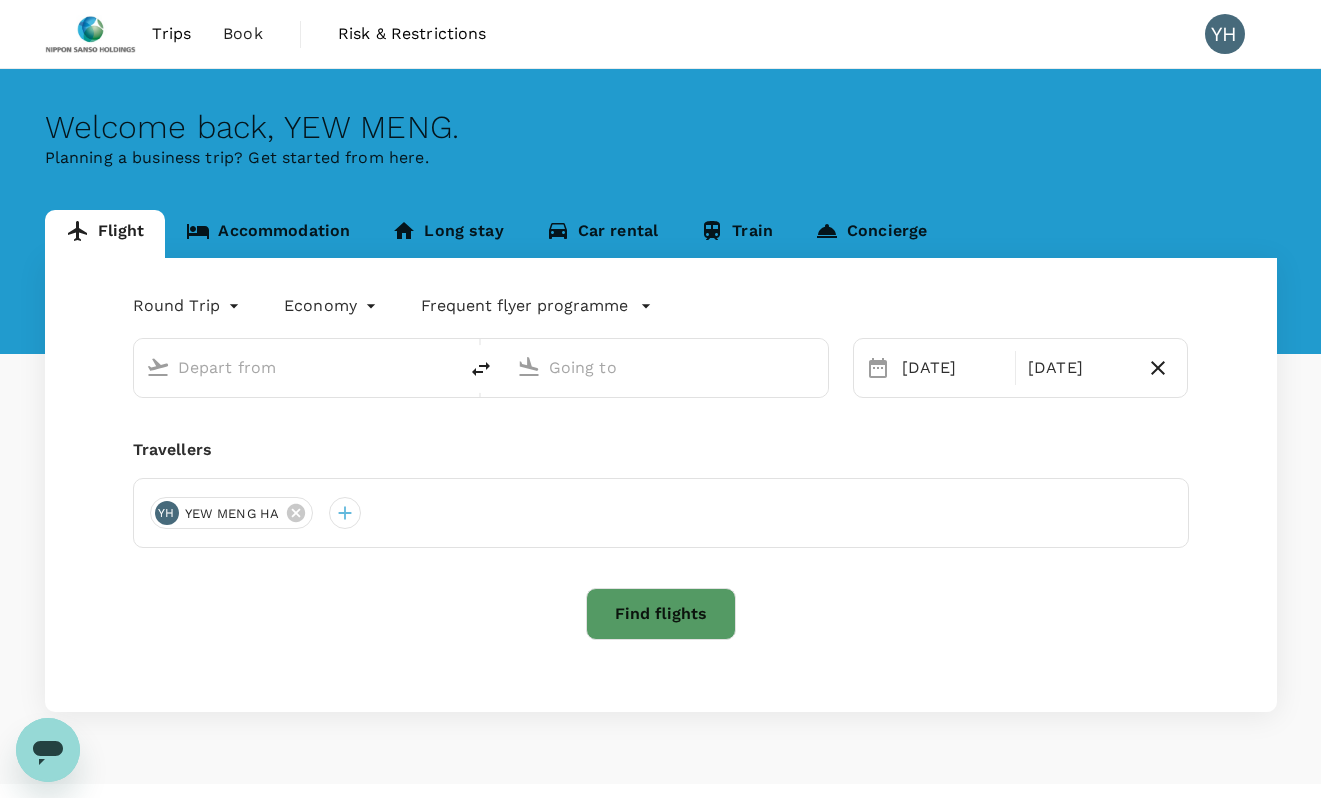 type on "Singapore Changi (SIN)" 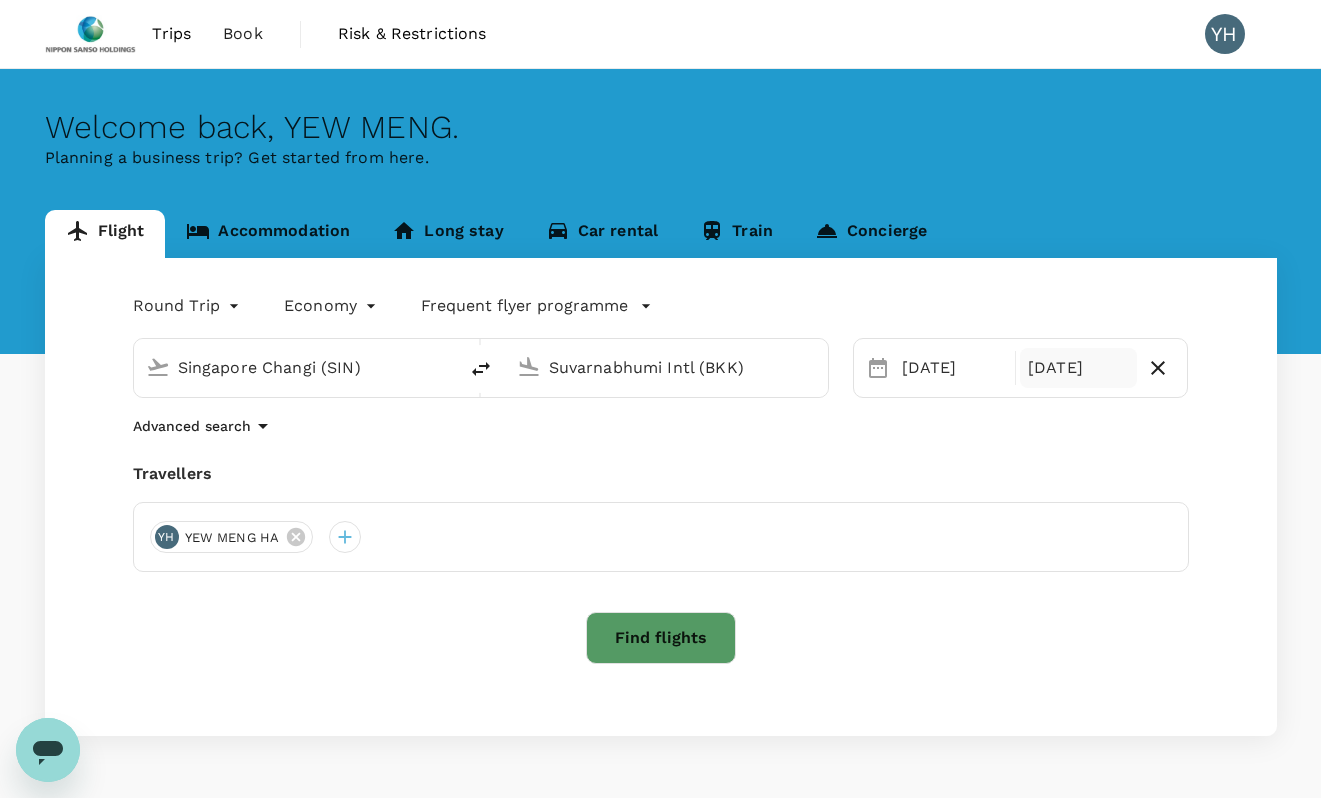 click on "[DATE]" at bounding box center [1078, 368] 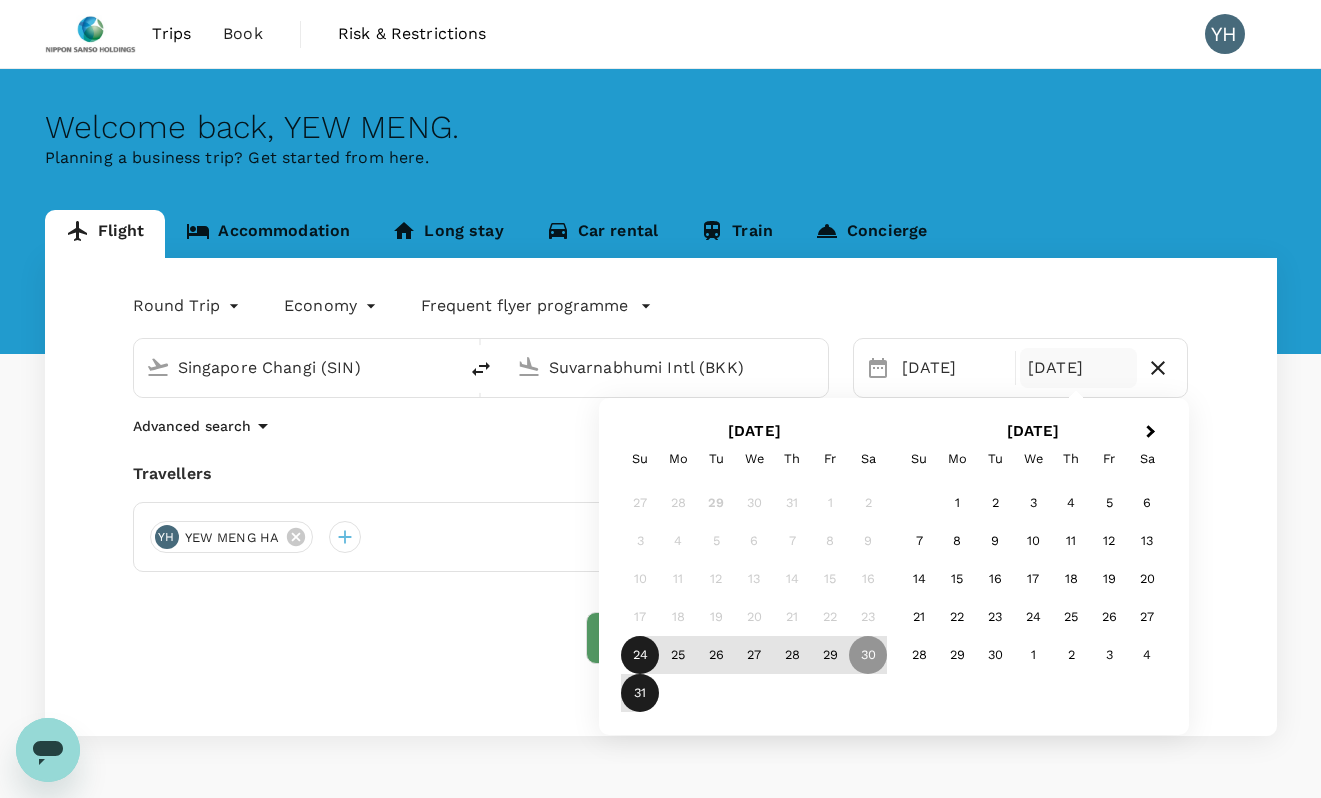 click on "31" at bounding box center (640, 693) 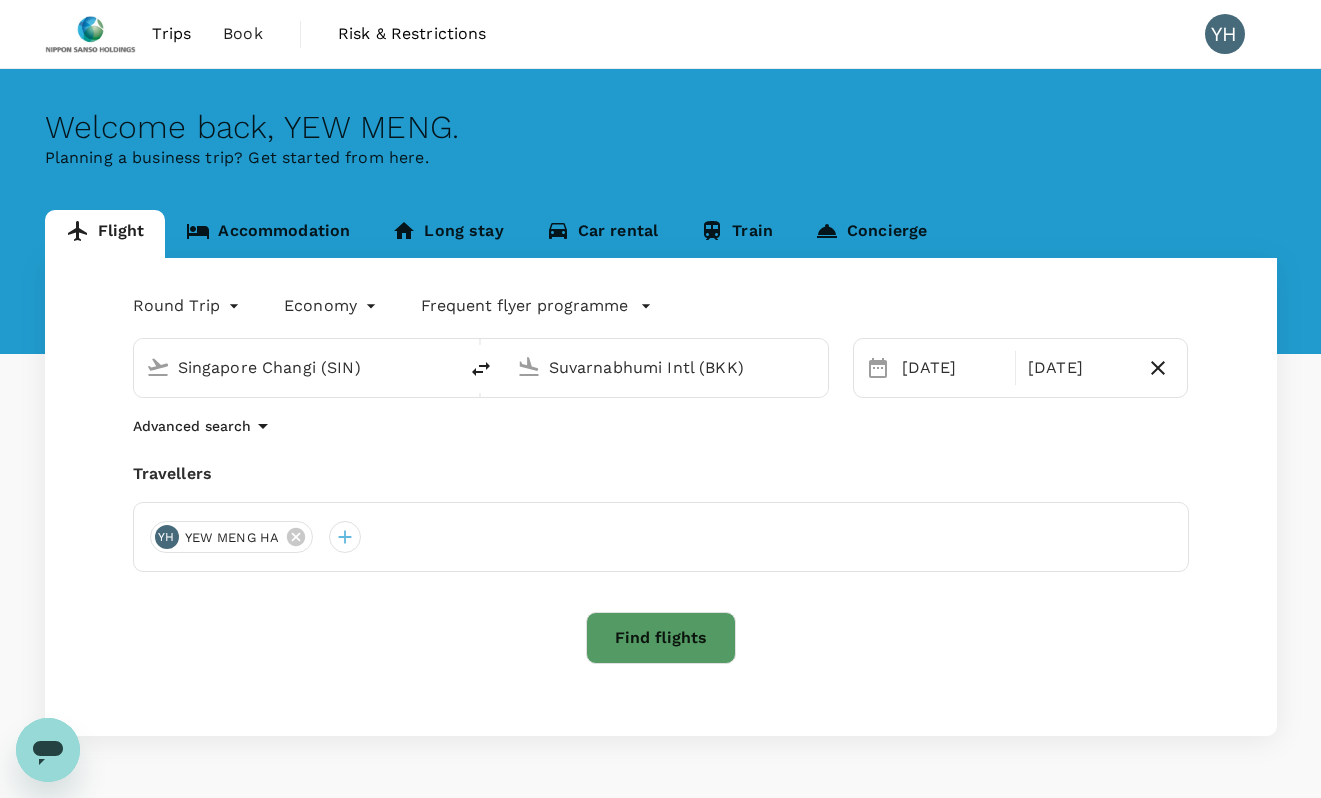 click on "Find flights" at bounding box center [661, 638] 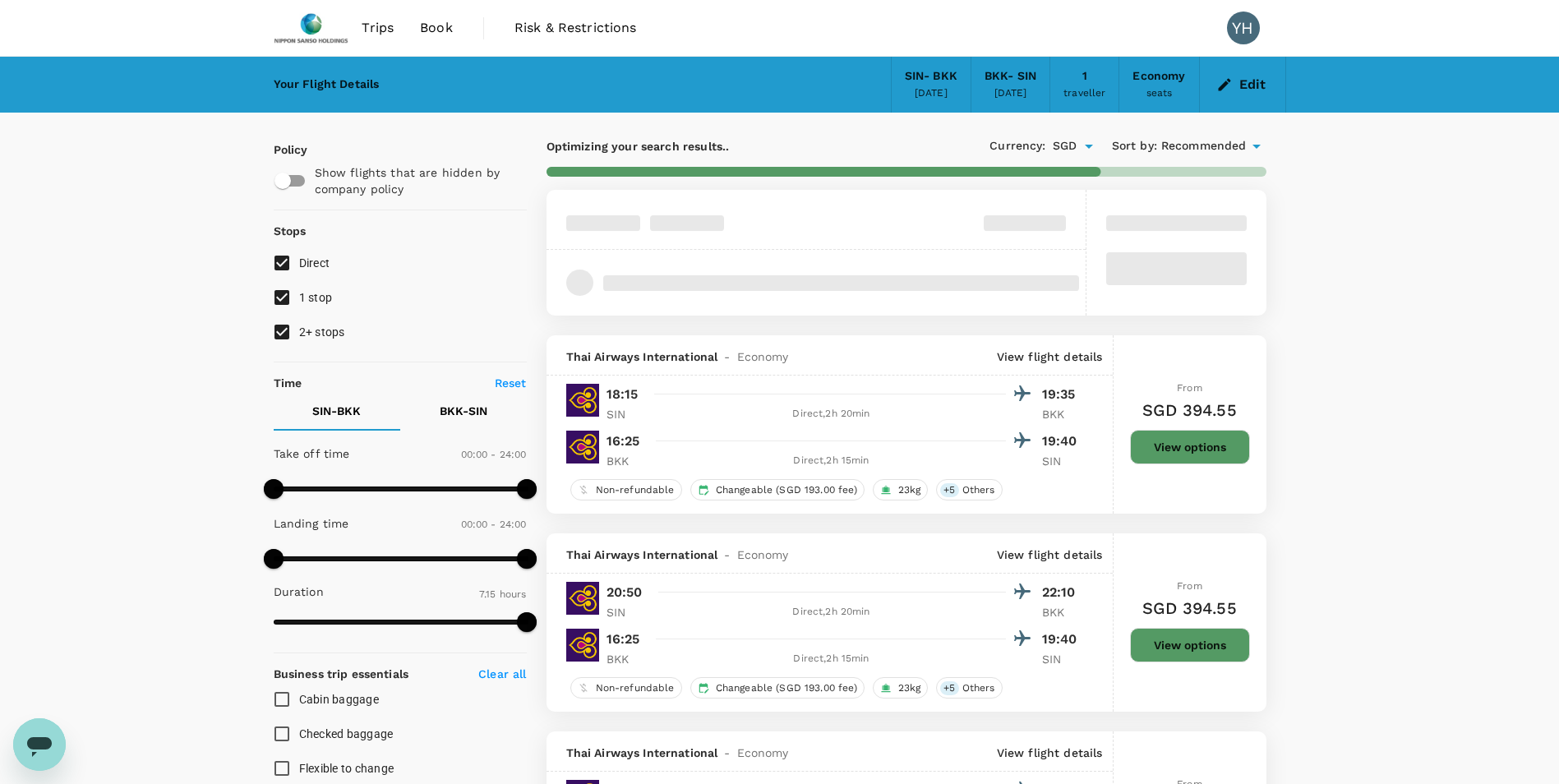 type on "540" 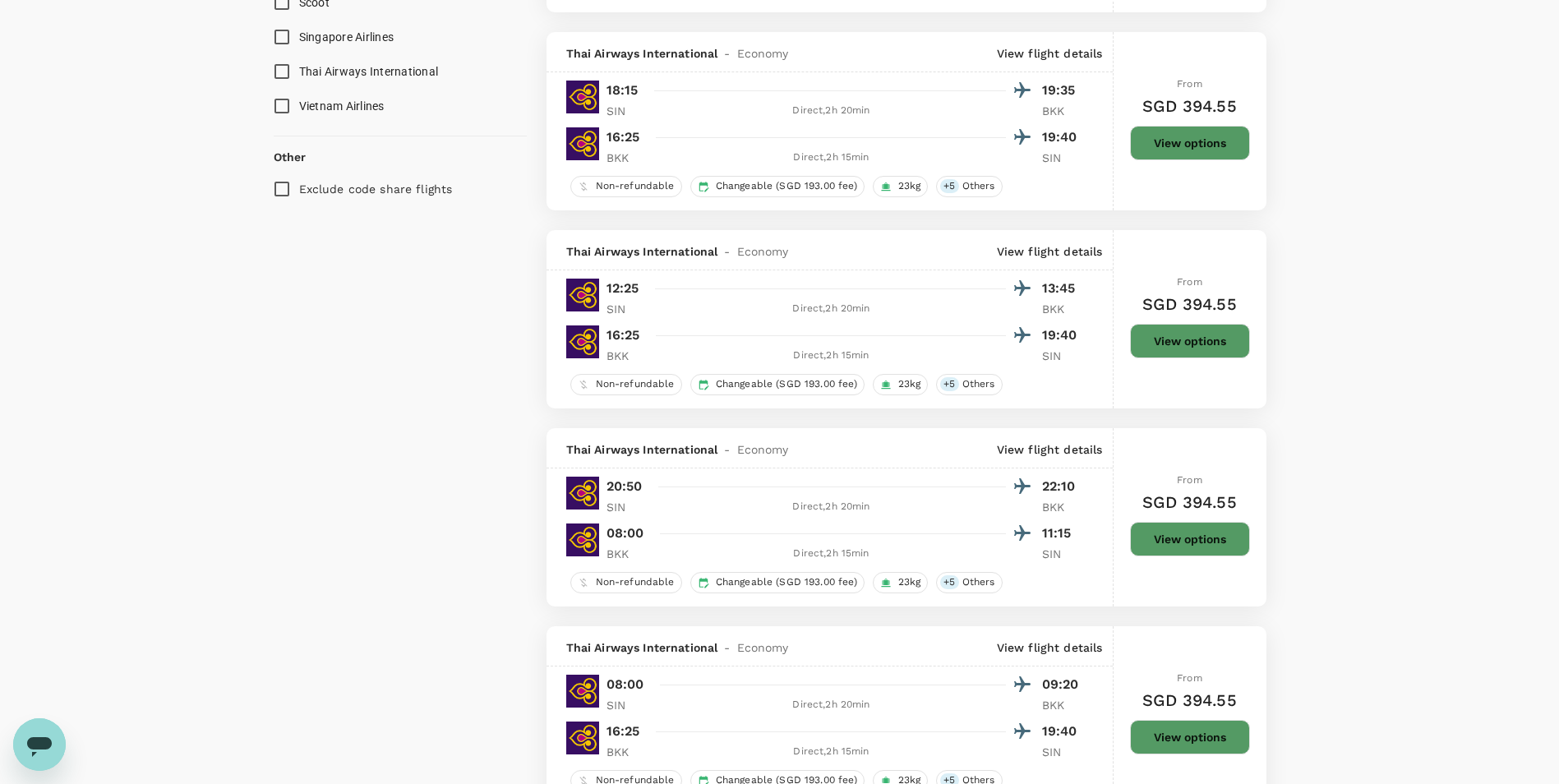 scroll, scrollTop: 904, scrollLeft: 0, axis: vertical 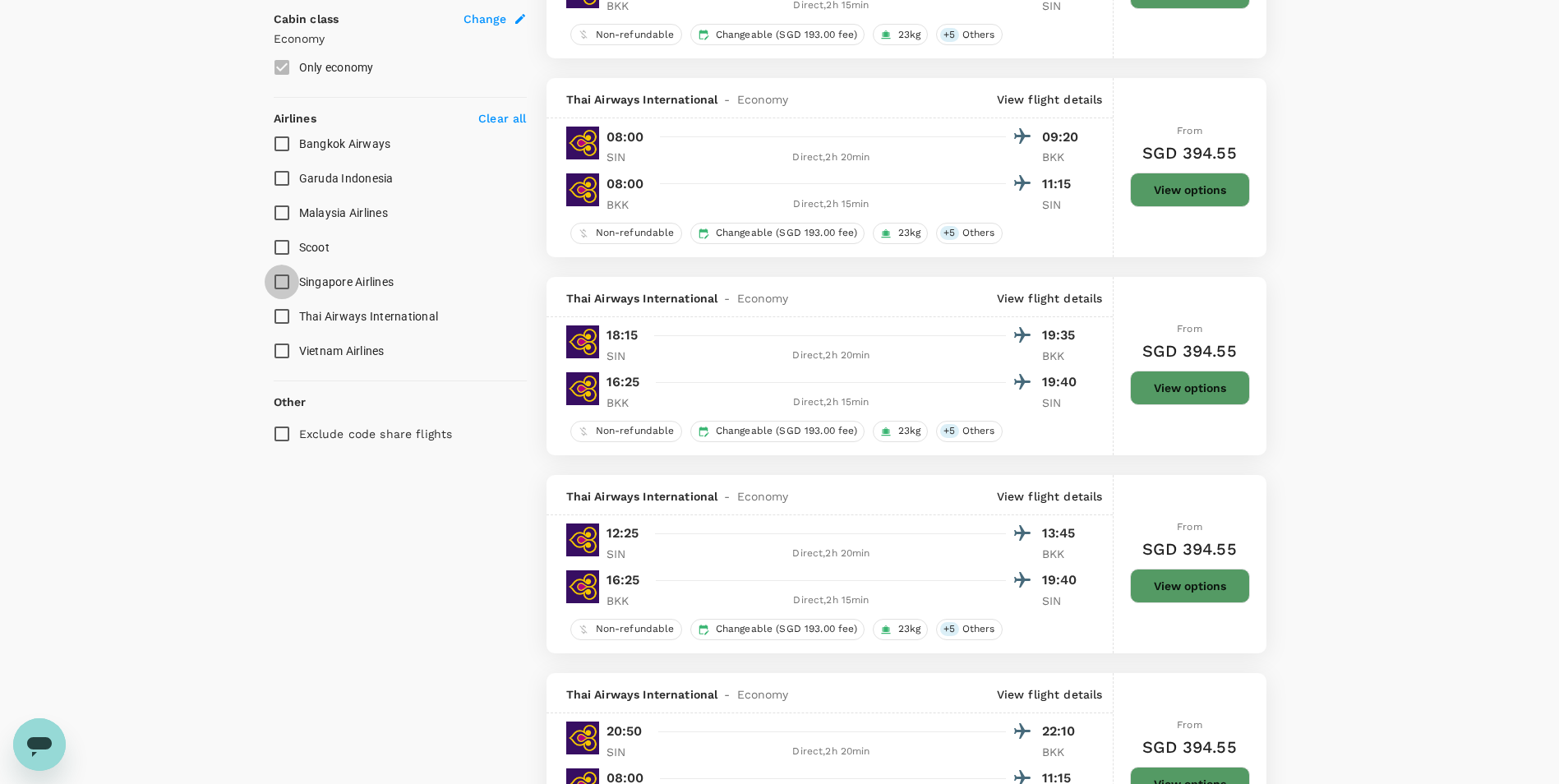 click on "Singapore Airlines" at bounding box center [282, 282] 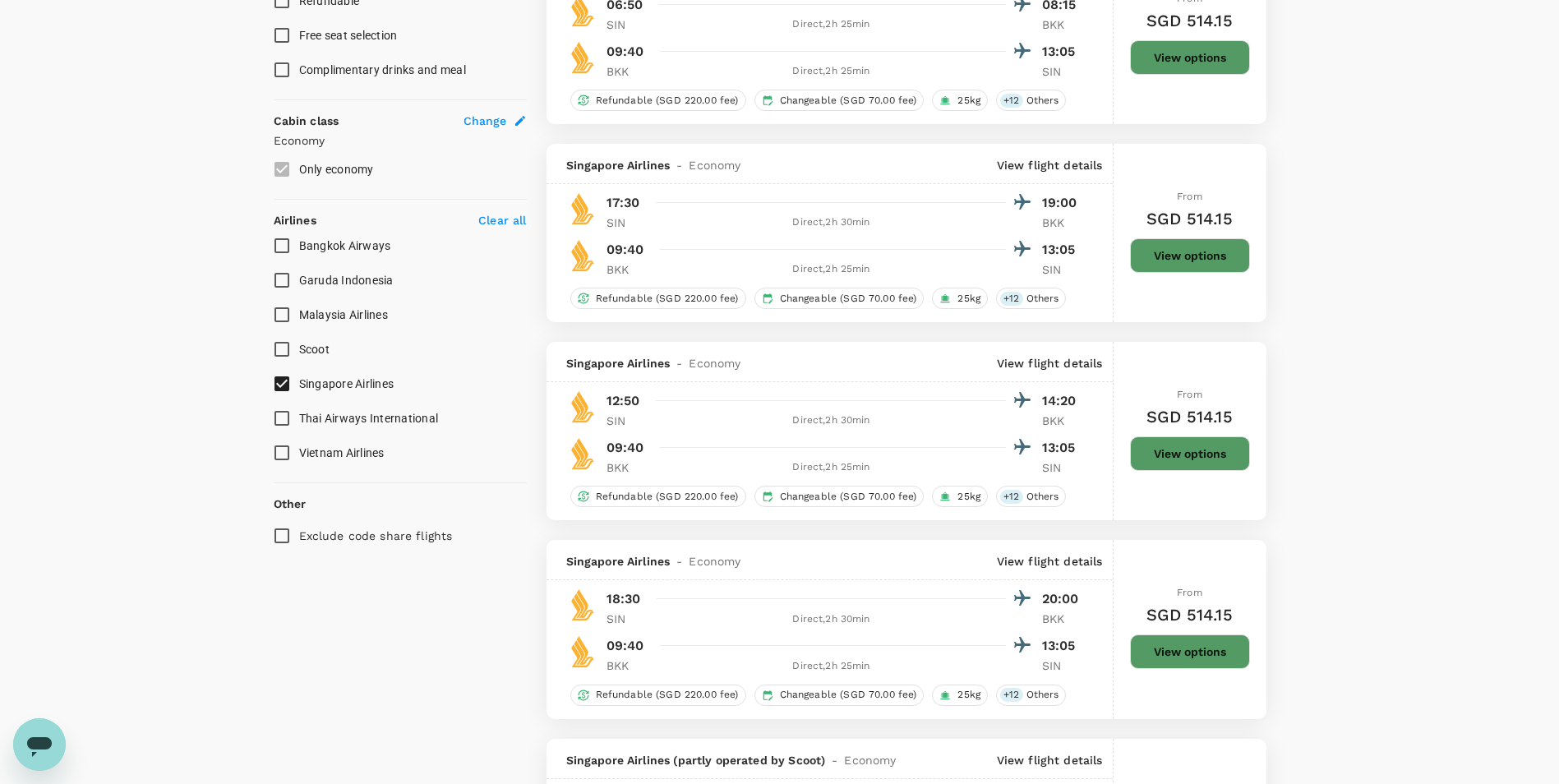 scroll, scrollTop: 822, scrollLeft: 0, axis: vertical 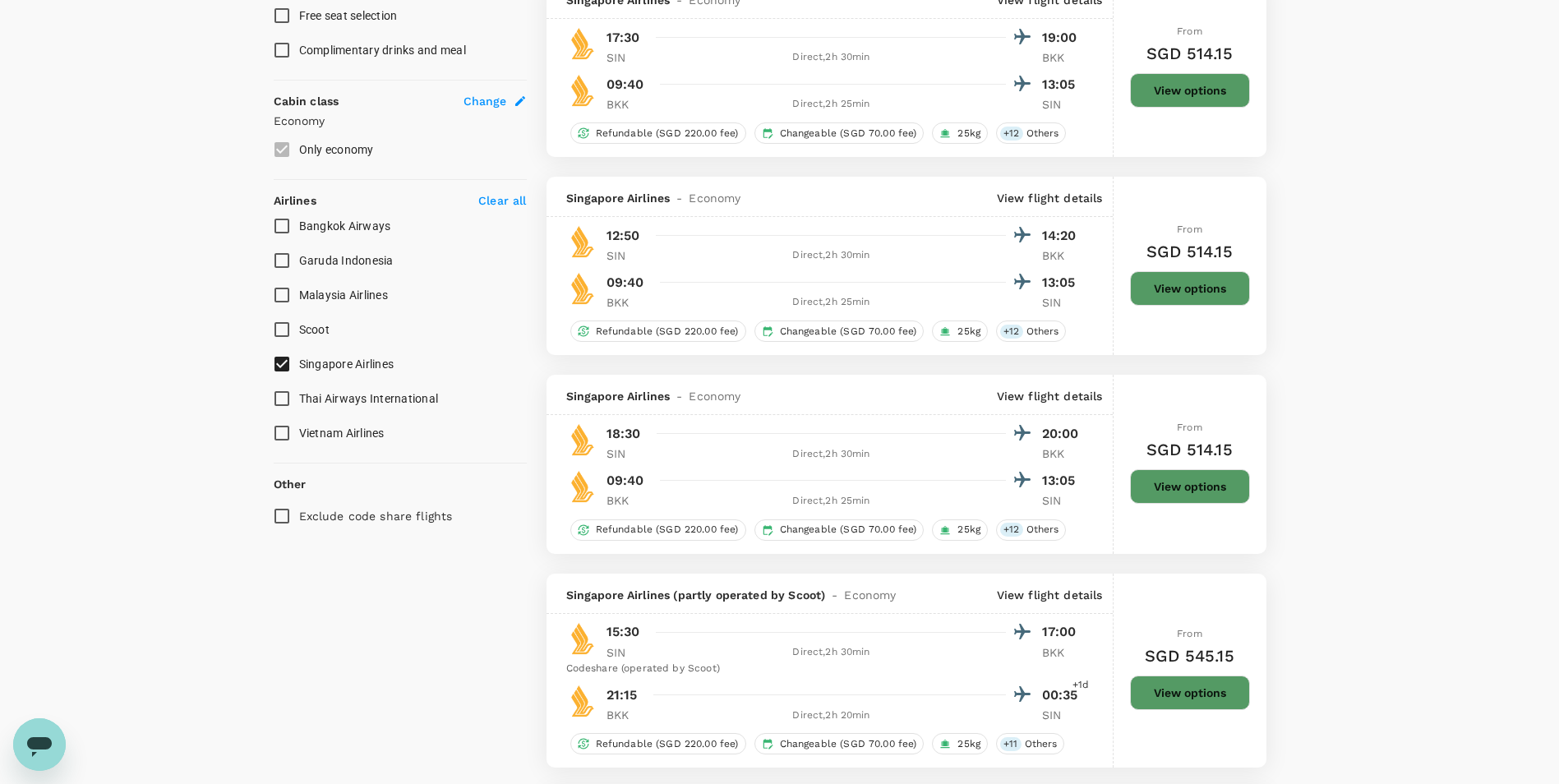 click on "Exclude code share flights" at bounding box center [282, 516] 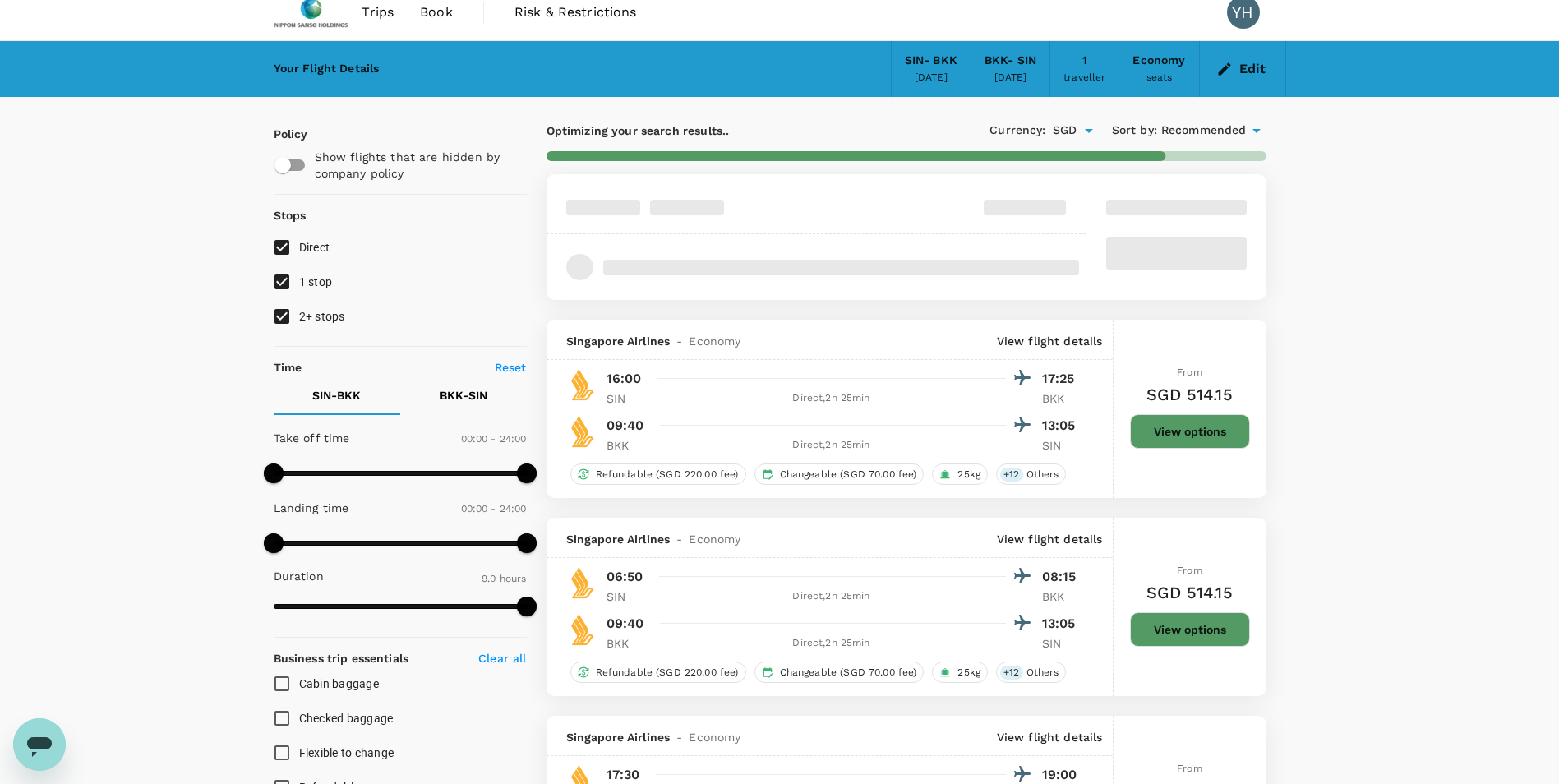 scroll, scrollTop: 0, scrollLeft: 0, axis: both 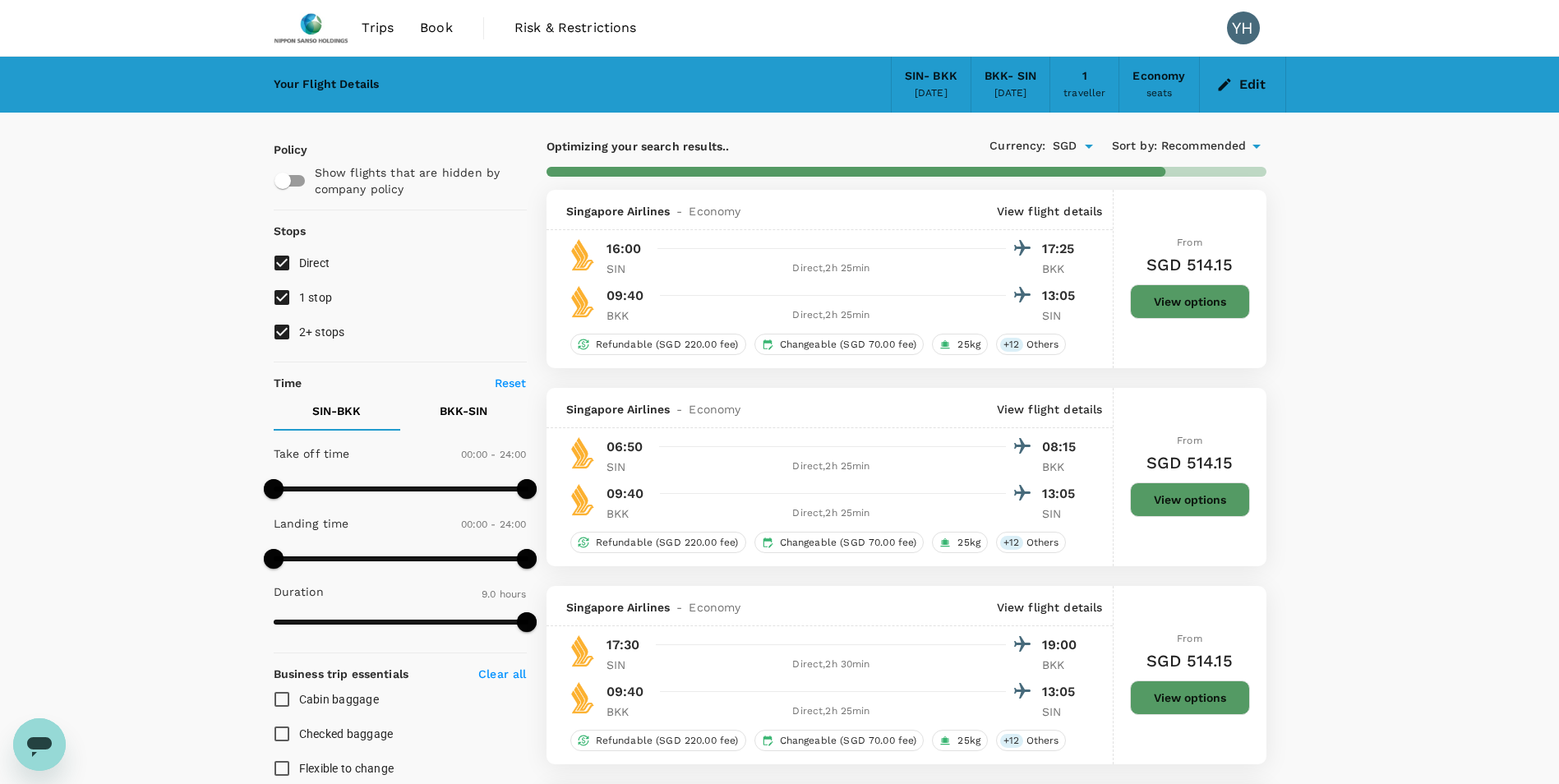 type on "725" 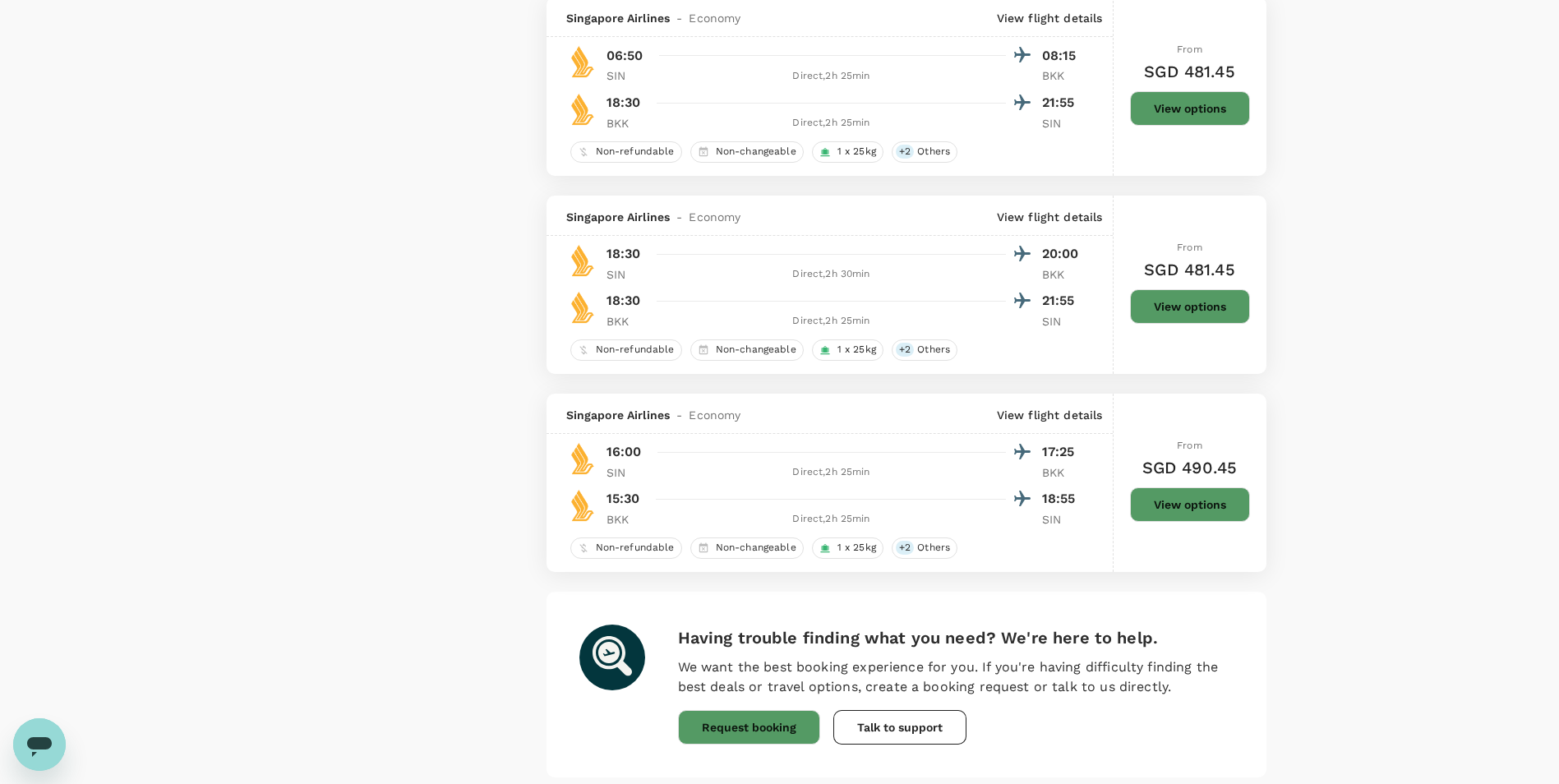 scroll, scrollTop: 3616, scrollLeft: 0, axis: vertical 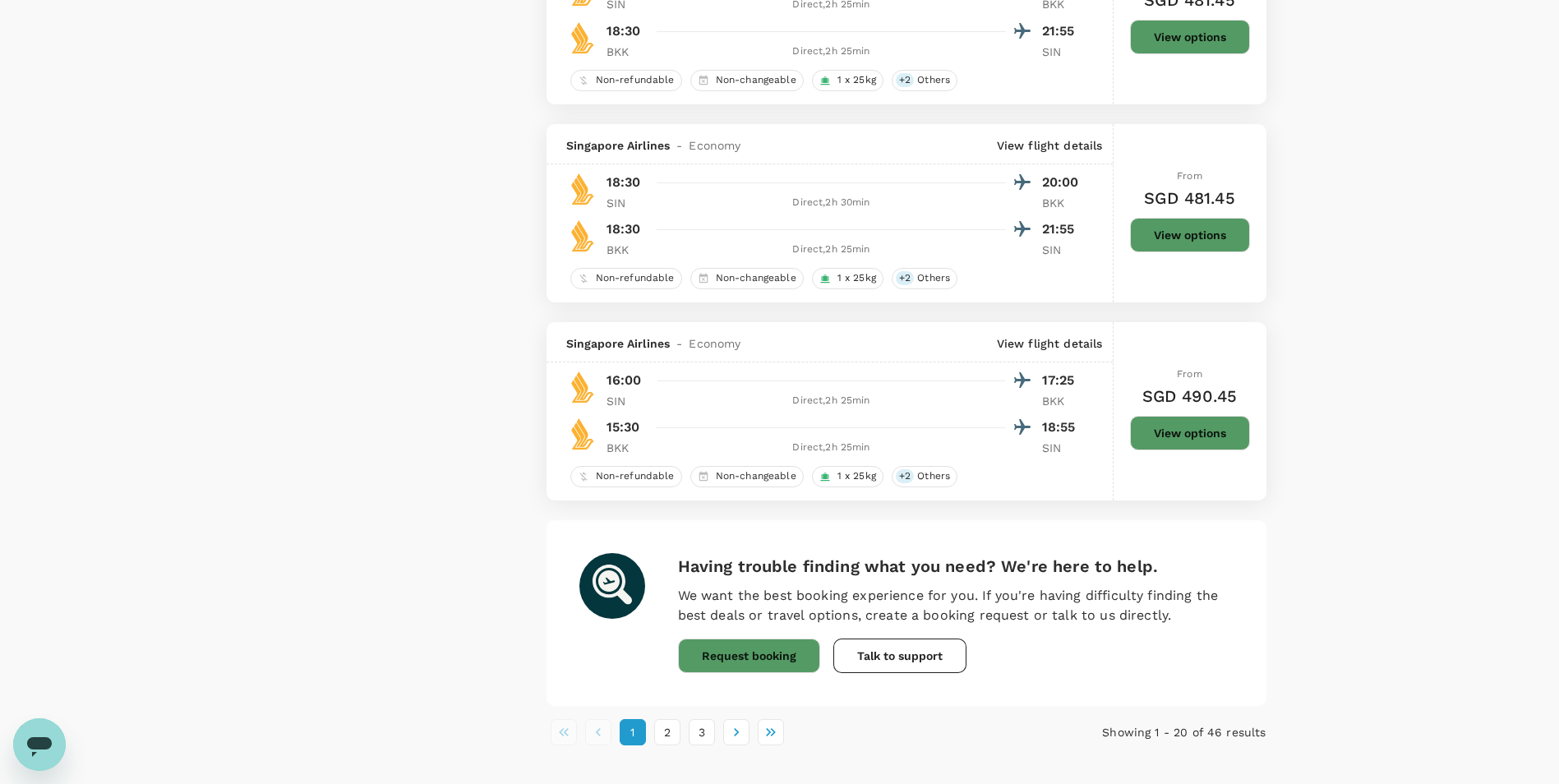 click on "View options" at bounding box center [1190, 433] 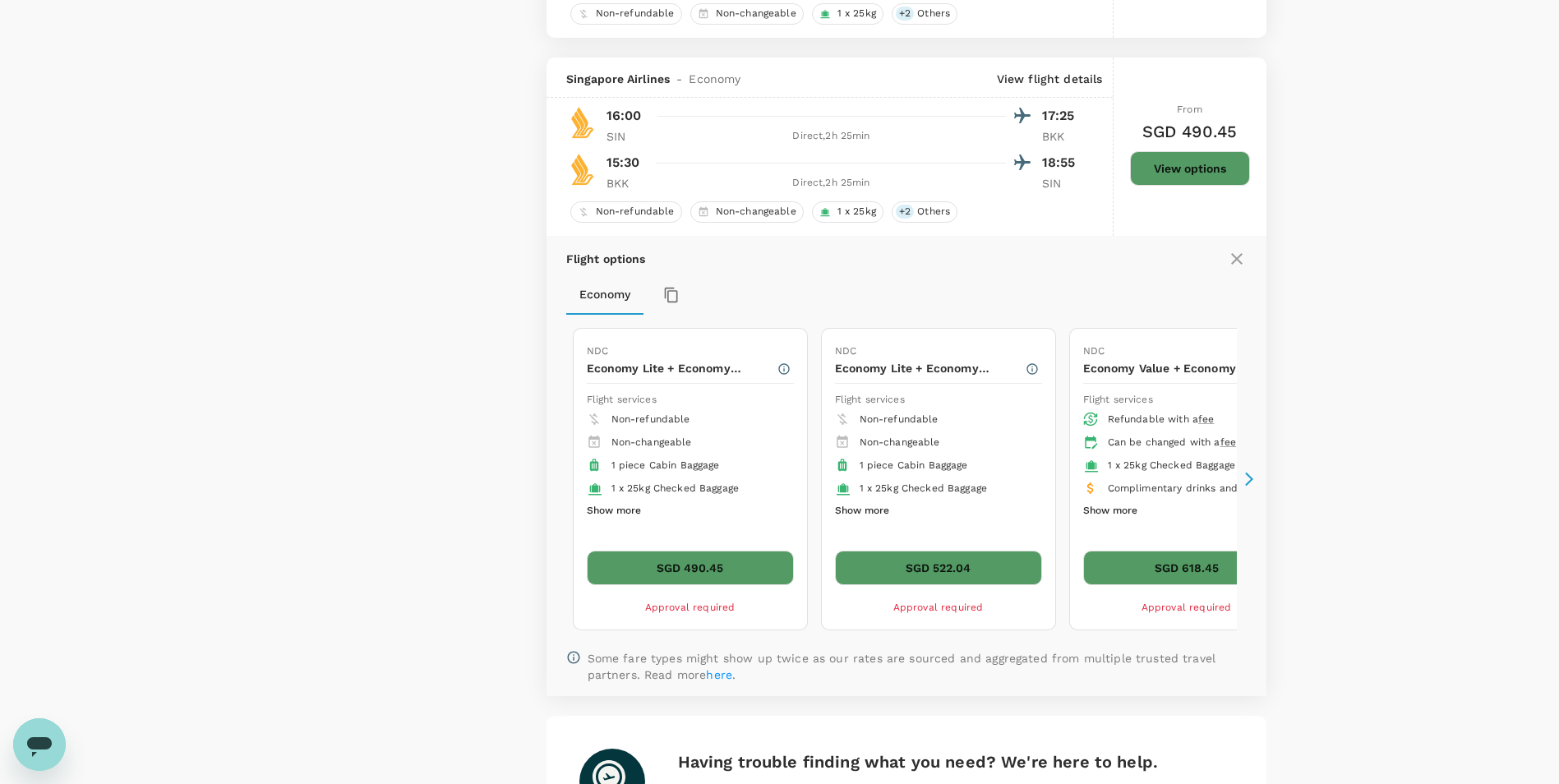 scroll, scrollTop: 3938, scrollLeft: 0, axis: vertical 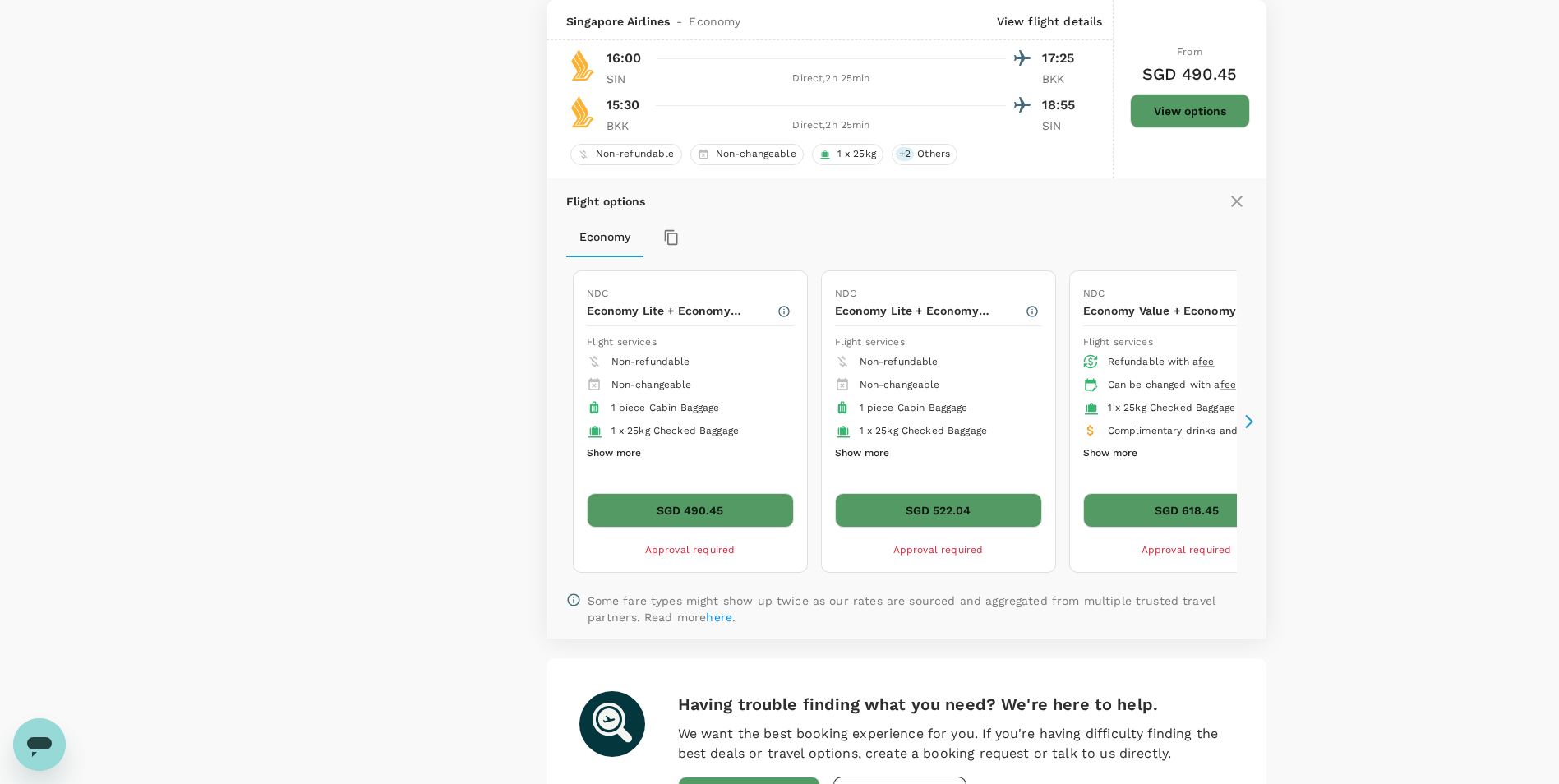 click 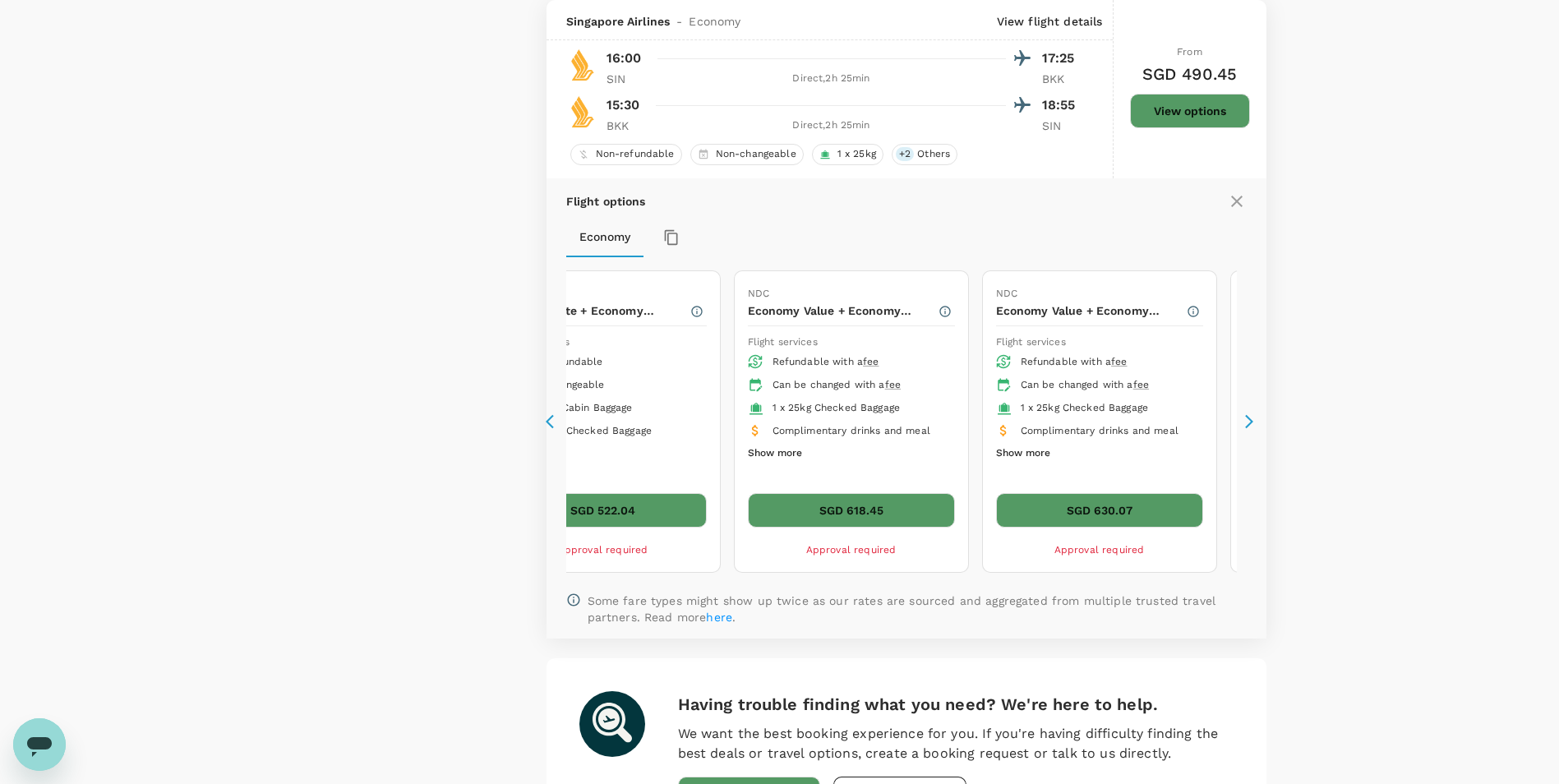 click 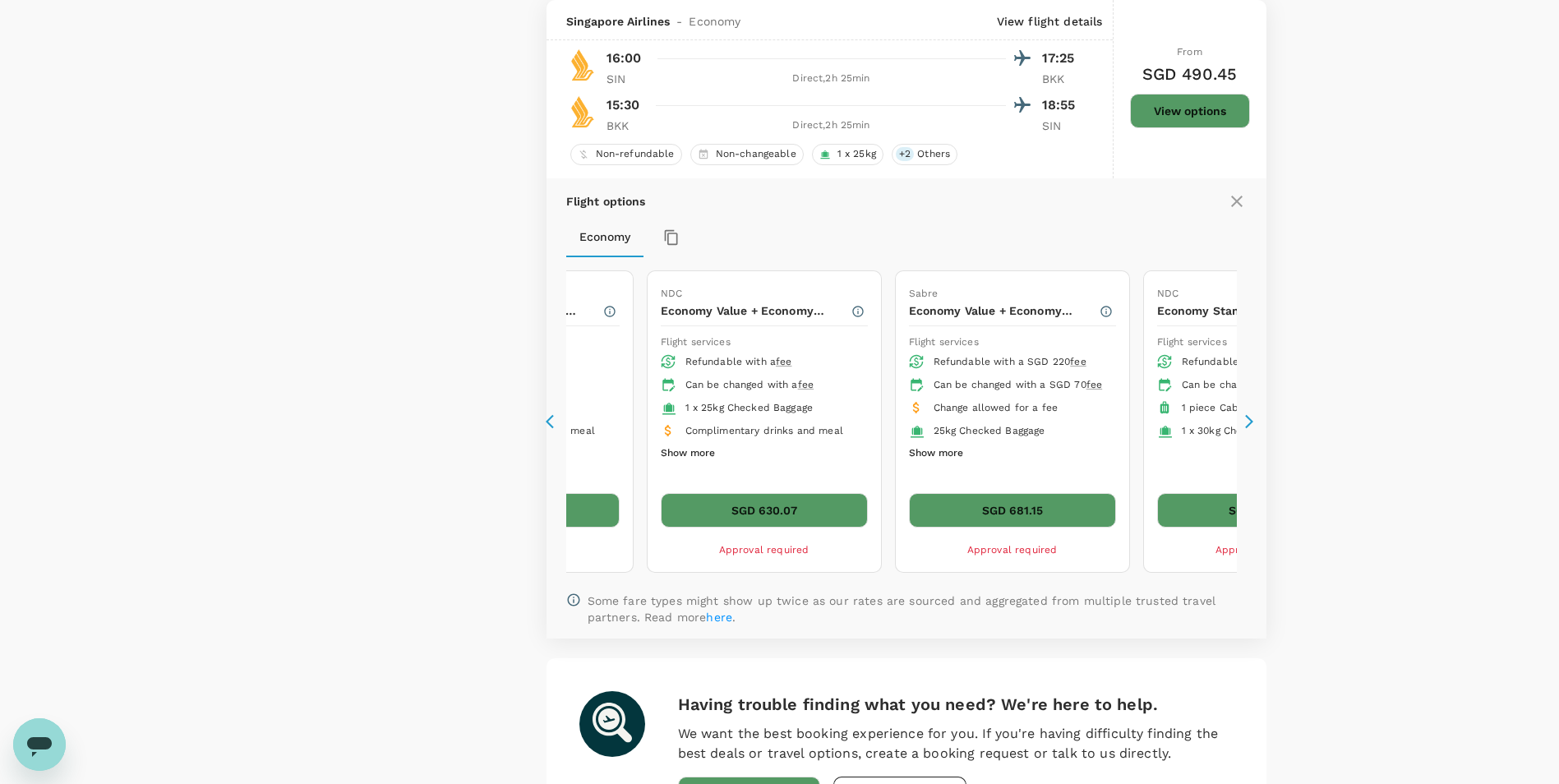 click on "Your Flight Details SIN  -   BKK [DATE] BKK  -   SIN [DATE] 1 traveller Economy seats Edit Policy Show flights that are hidden by company policy Stops Direct 1 stop 2+ stops Time Reset SIN - BKK BKK - SIN Take off time 00:00 - 24:00 Landing time 00:00 - 24:00 Duration 12.5 hours Take off time 00:00 - 24:00 Landing time 00:00 - 24:00 Duration 15.45 hours Business trip essentials Clear all Cabin baggage Checked baggage Flexible to change Refundable Free seat selection Complimentary drinks and meal Cabin class Change Economy Only economy Airlines Clear all Bangkok Airways Cathay Pacific Airways Garuda Indonesia Malaysia Airlines Scoot Singapore Airlines Thai Airways International Vietnam Airlines Other Exclude code share flights 46   flights found  |   0   hidden by policy Currency :  SGD Sort by :  Recommended Singapore Airlines     - Economy   View flight details 16:00 17:25 SIN Direct ,  2h 25min BKK 09:20 12:45 BKK Direct ,  2h 25min SIN Non-refundable Non-changeable 1 x 25kg + 2 Others From   -" at bounding box center [779, -1476] 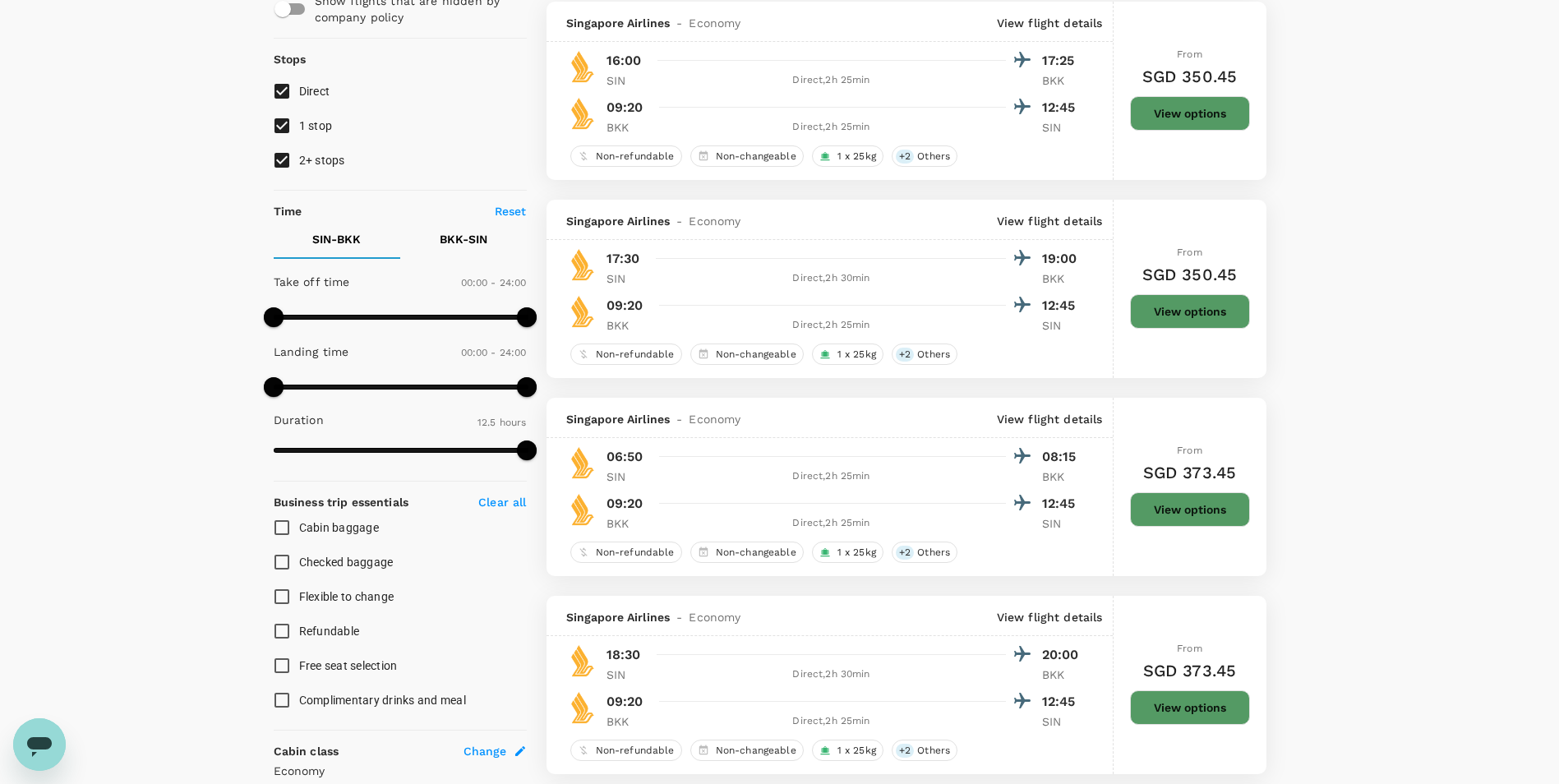 scroll, scrollTop: 0, scrollLeft: 0, axis: both 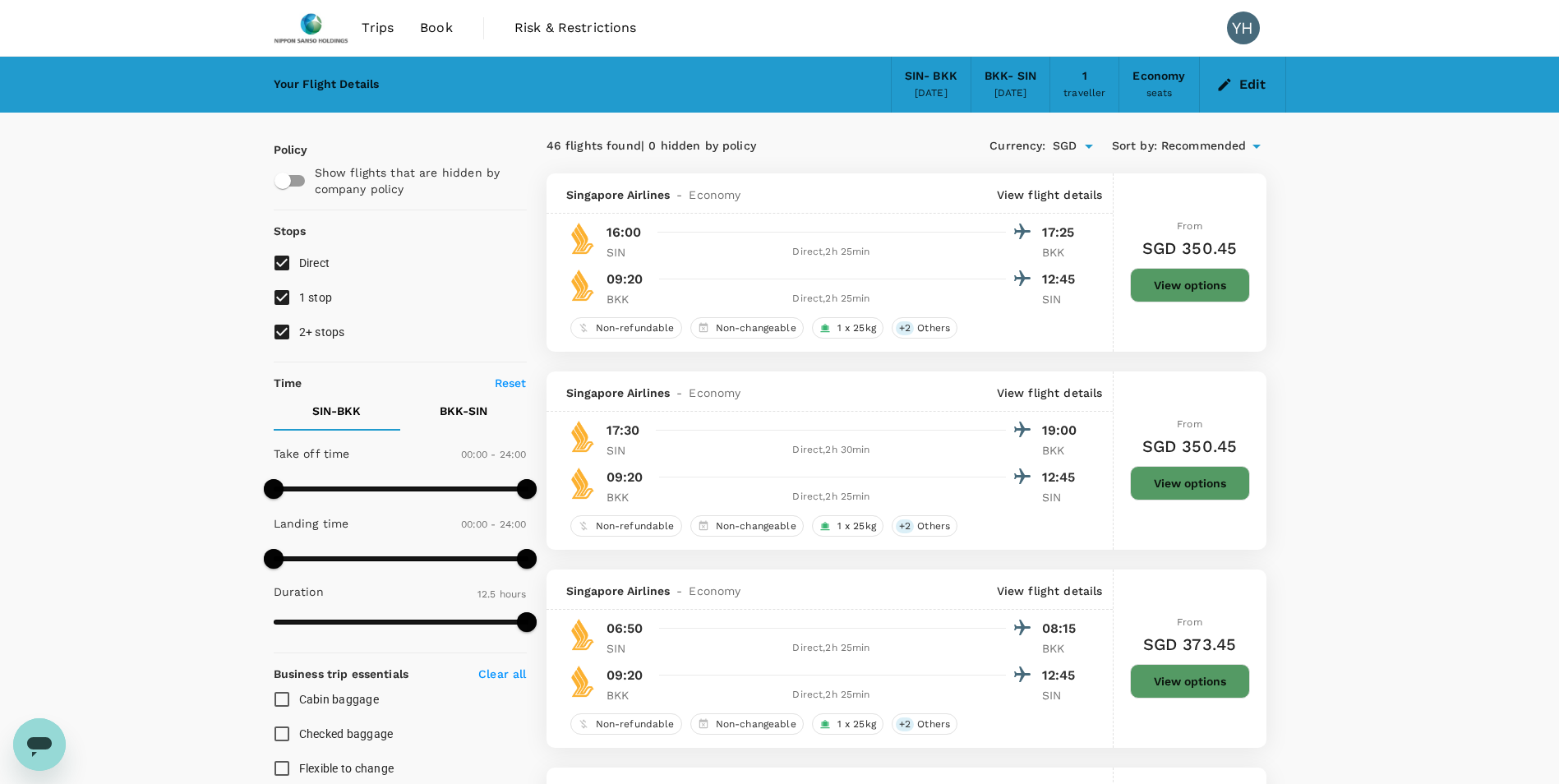 click on "Your Flight Details SIN  -   BKK [DATE] BKK  -   SIN [DATE] 1 traveller Economy seats Edit Policy Show flights that are hidden by company policy Stops Direct 1 stop 2+ stops Time Reset SIN - BKK BKK - SIN Take off time 00:00 - 24:00 Landing time 00:00 - 24:00 Duration 12.5 hours Take off time 00:00 - 24:00 Landing time 00:00 - 24:00 Duration 15.45 hours Business trip essentials Clear all Cabin baggage Checked baggage Flexible to change Refundable Free seat selection Complimentary drinks and meal Cabin class Change Economy Only economy Airlines Clear all Bangkok Airways Cathay Pacific Airways Garuda Indonesia Malaysia Airlines Scoot Singapore Airlines Thai Airways International Vietnam Airlines Other Exclude code share flights 46   flights found  |   0   hidden by policy Currency :  SGD Sort by :  Recommended Singapore Airlines     - Economy   View flight details 16:00 17:25 SIN Direct ,  2h 25min BKK 09:20 12:45 BKK Direct ,  2h 25min SIN Non-refundable Non-changeable 1 x 25kg + 2 Others From   -" at bounding box center (779, 2462) 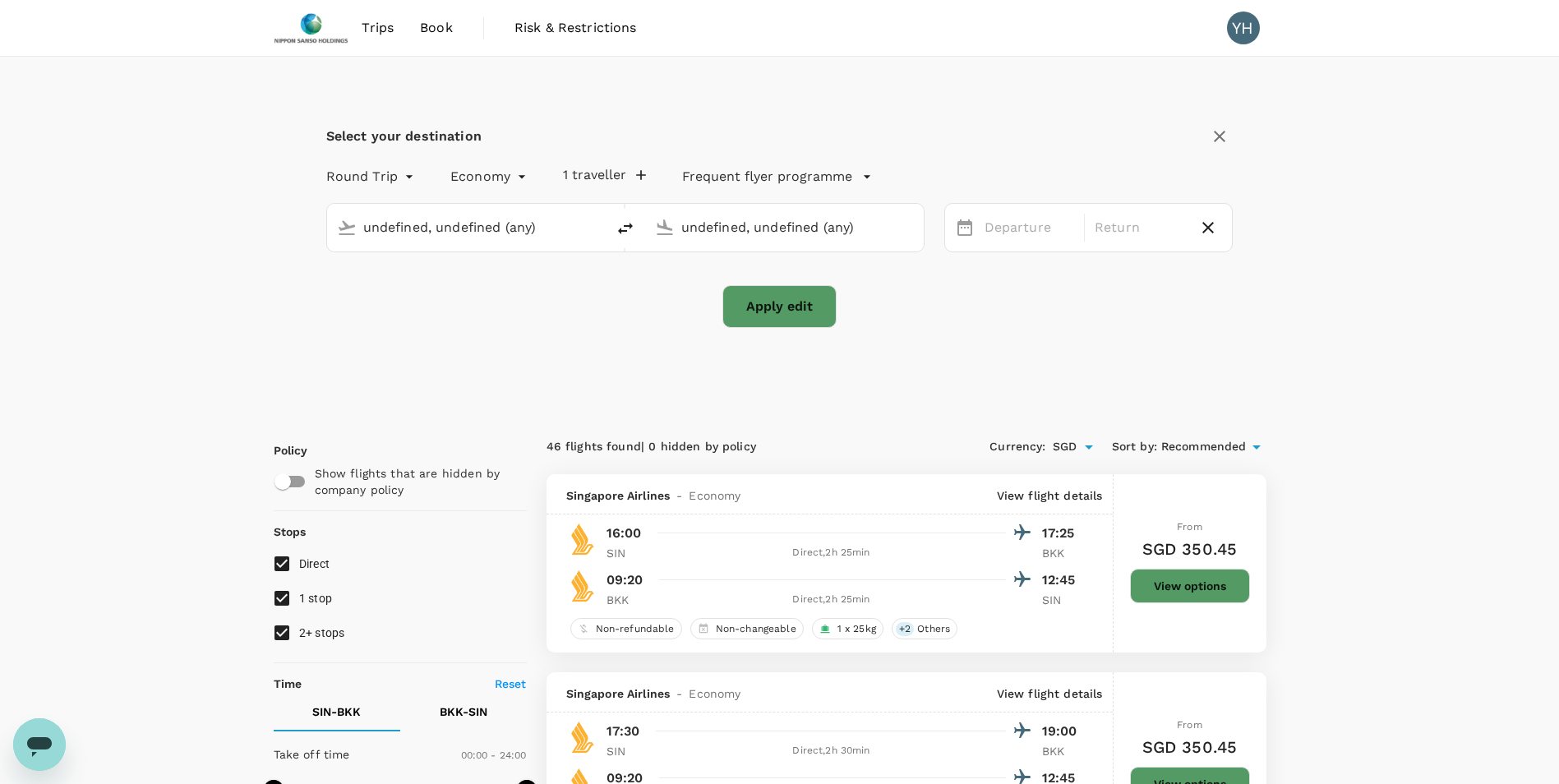 type 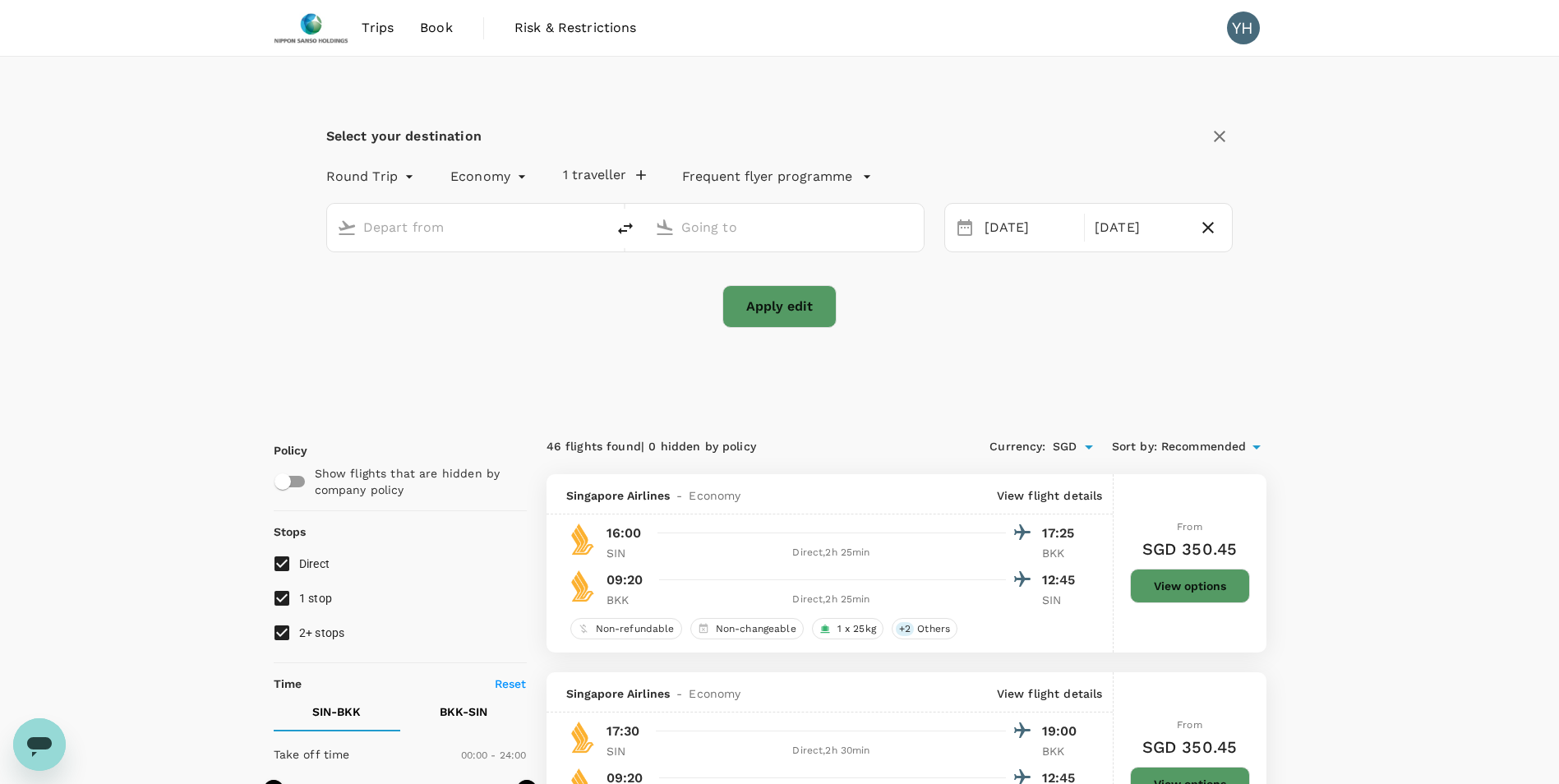type on "Singapore Changi (SIN)" 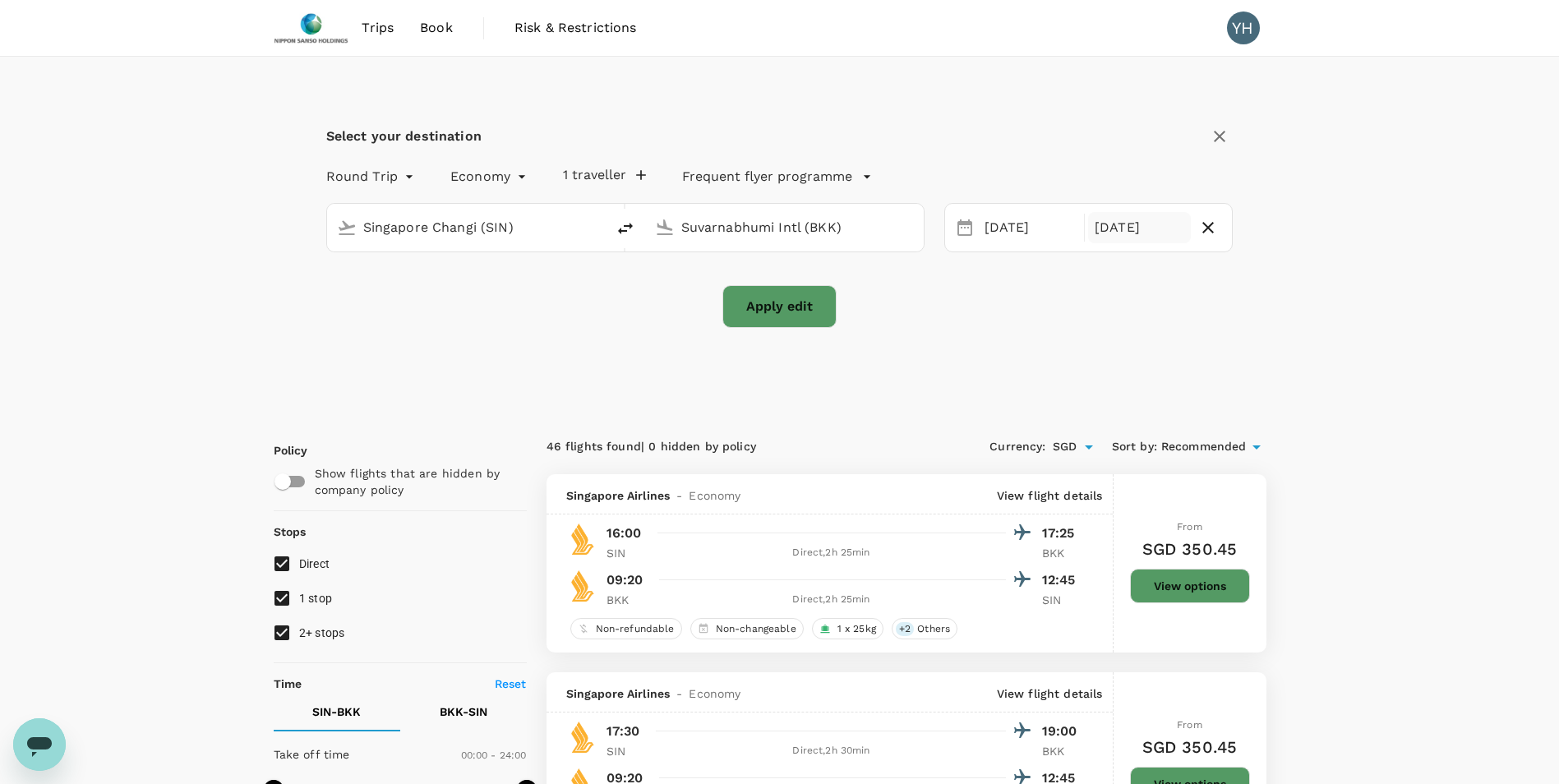 click on "[DATE]" at bounding box center (1139, 228) 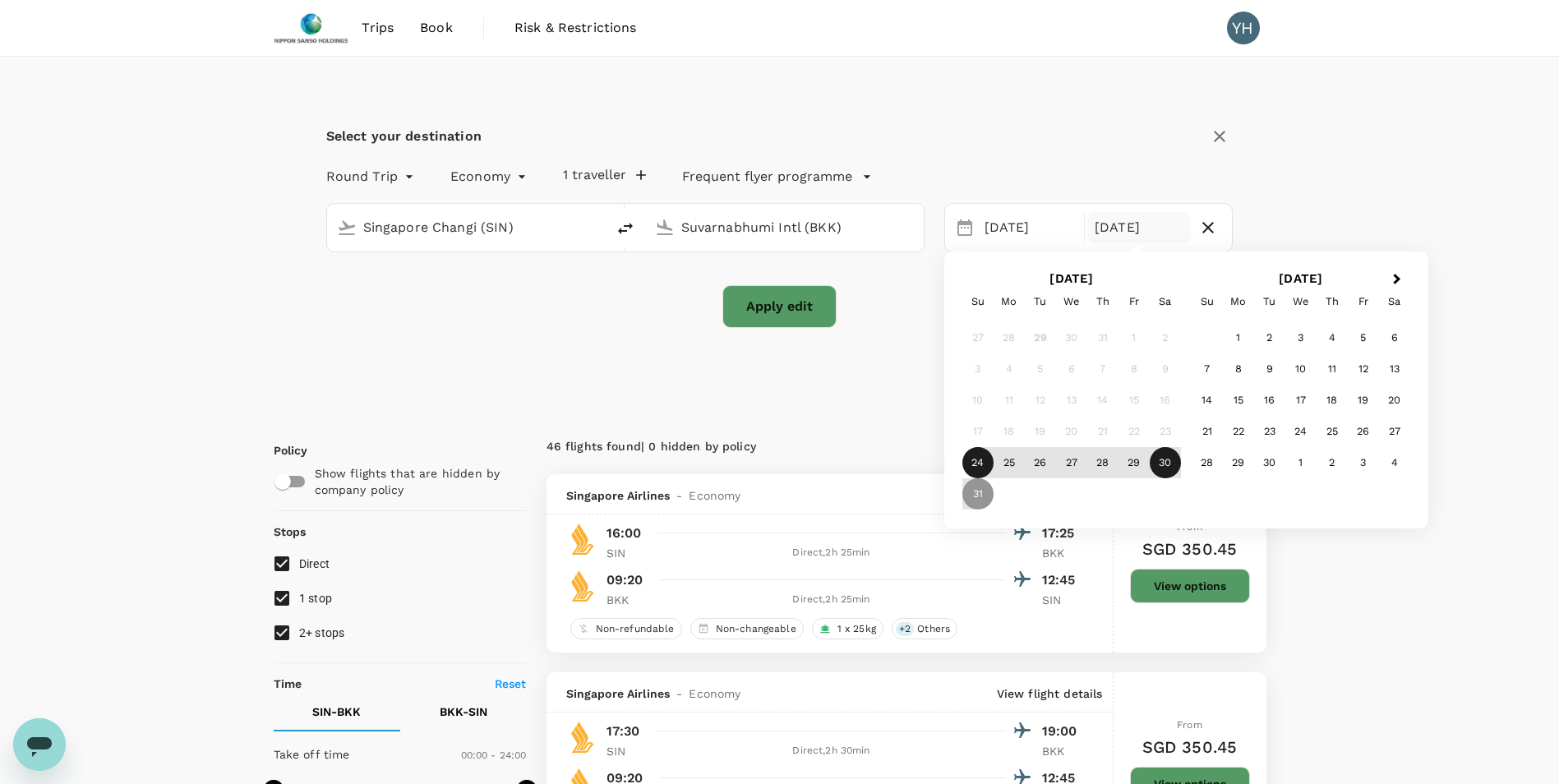 click on "30" at bounding box center [1165, 463] 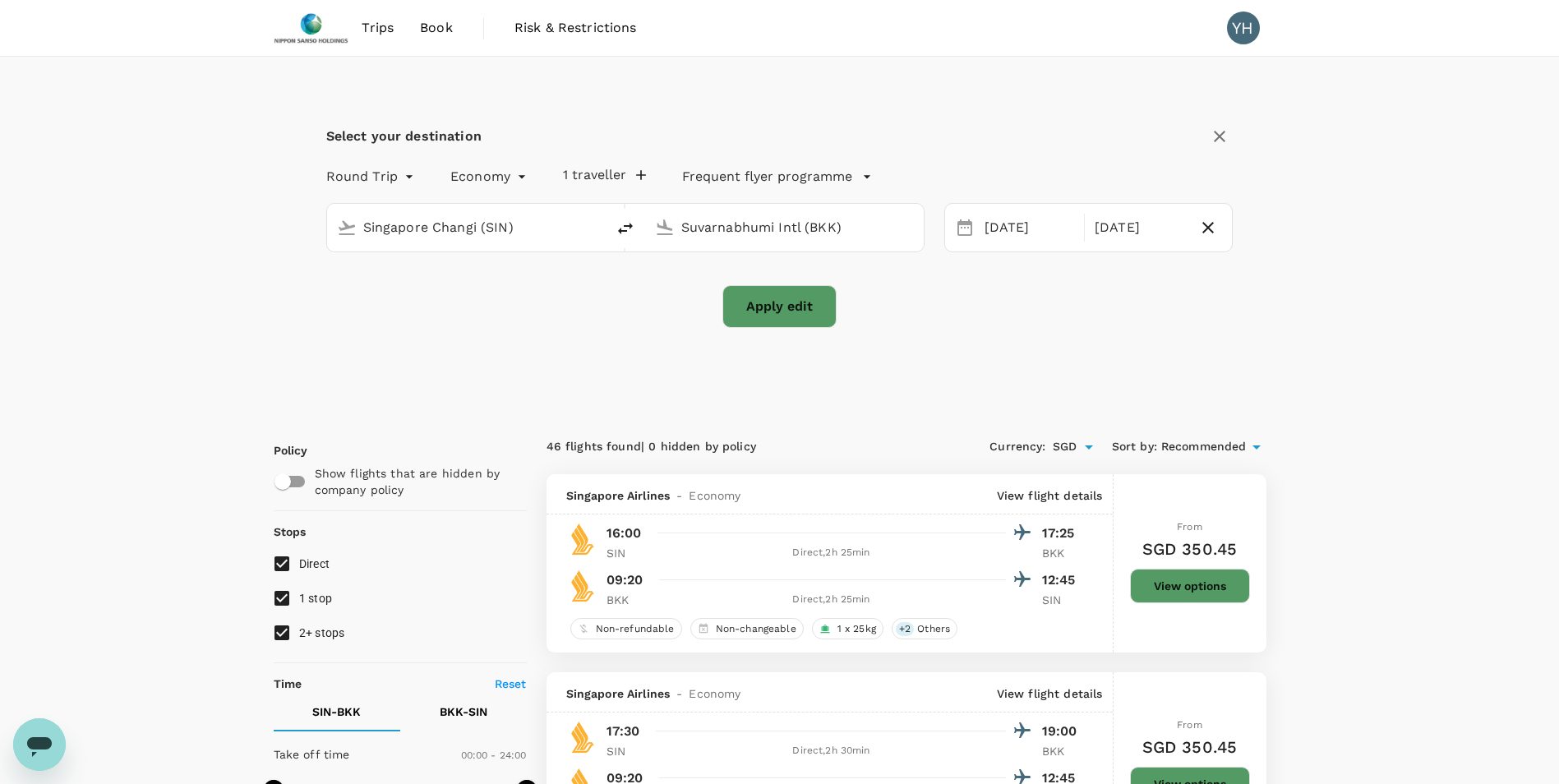 click on "Apply edit" at bounding box center [779, 307] 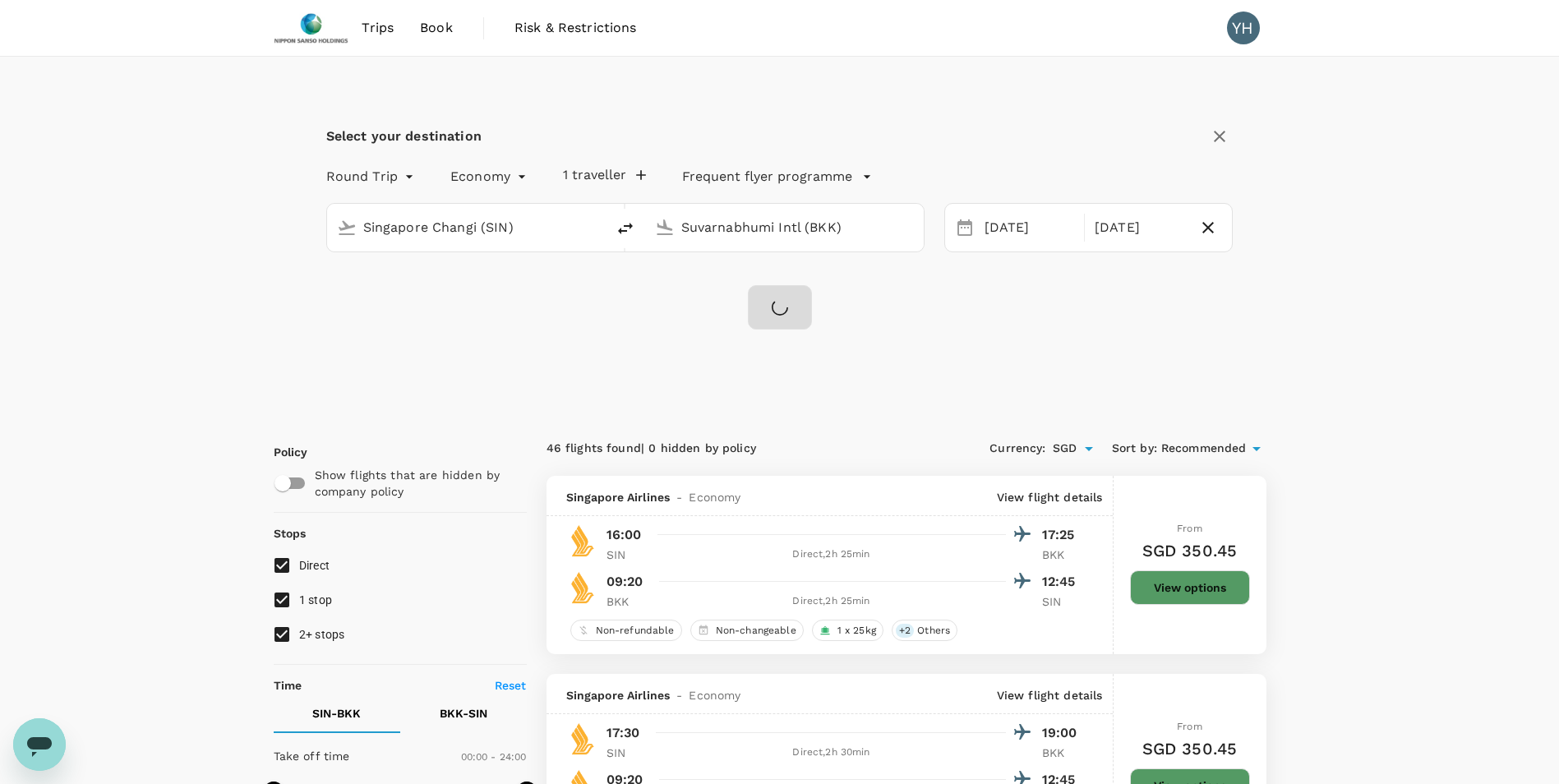 checkbox on "false" 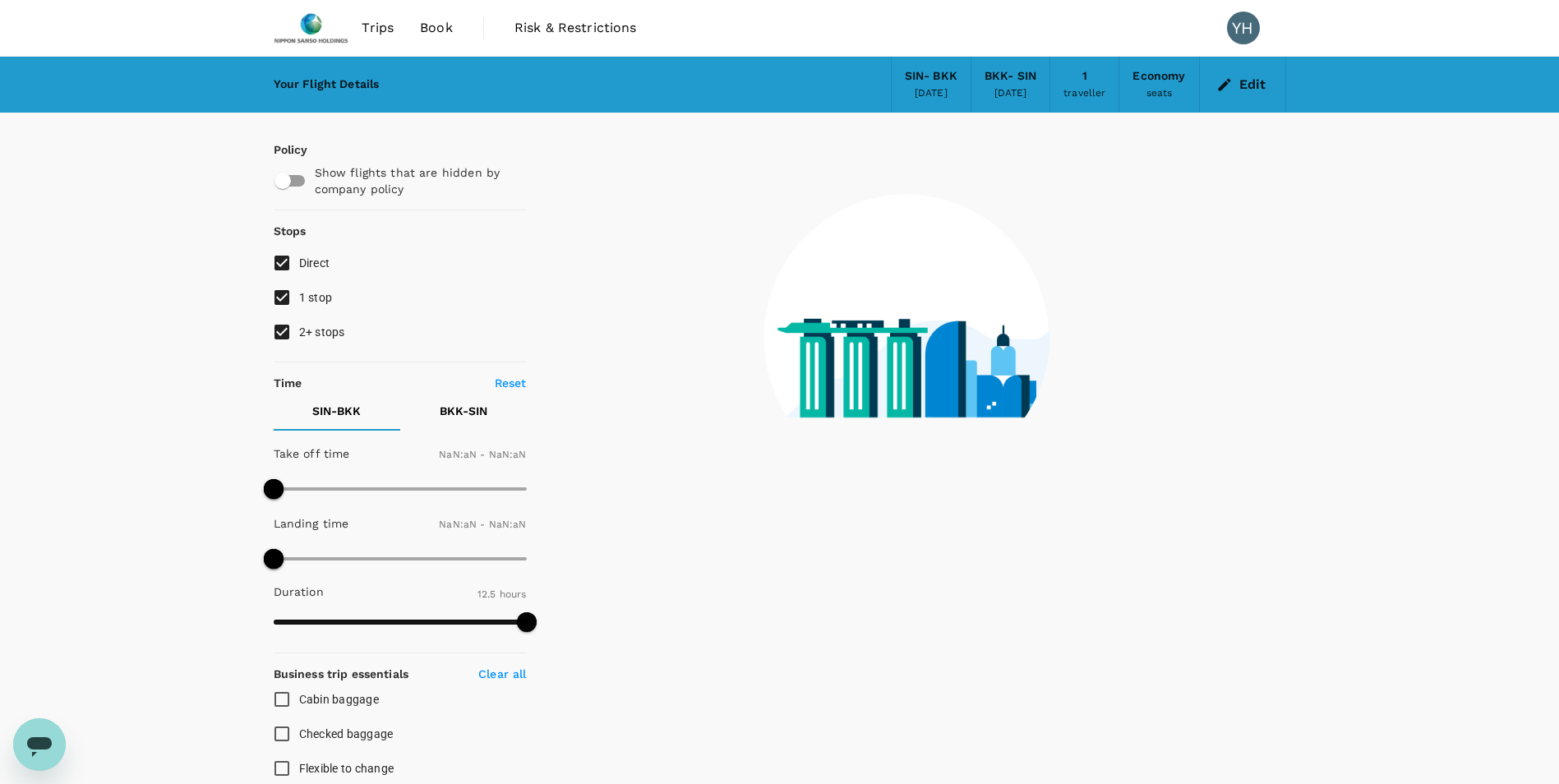 checkbox on "false" 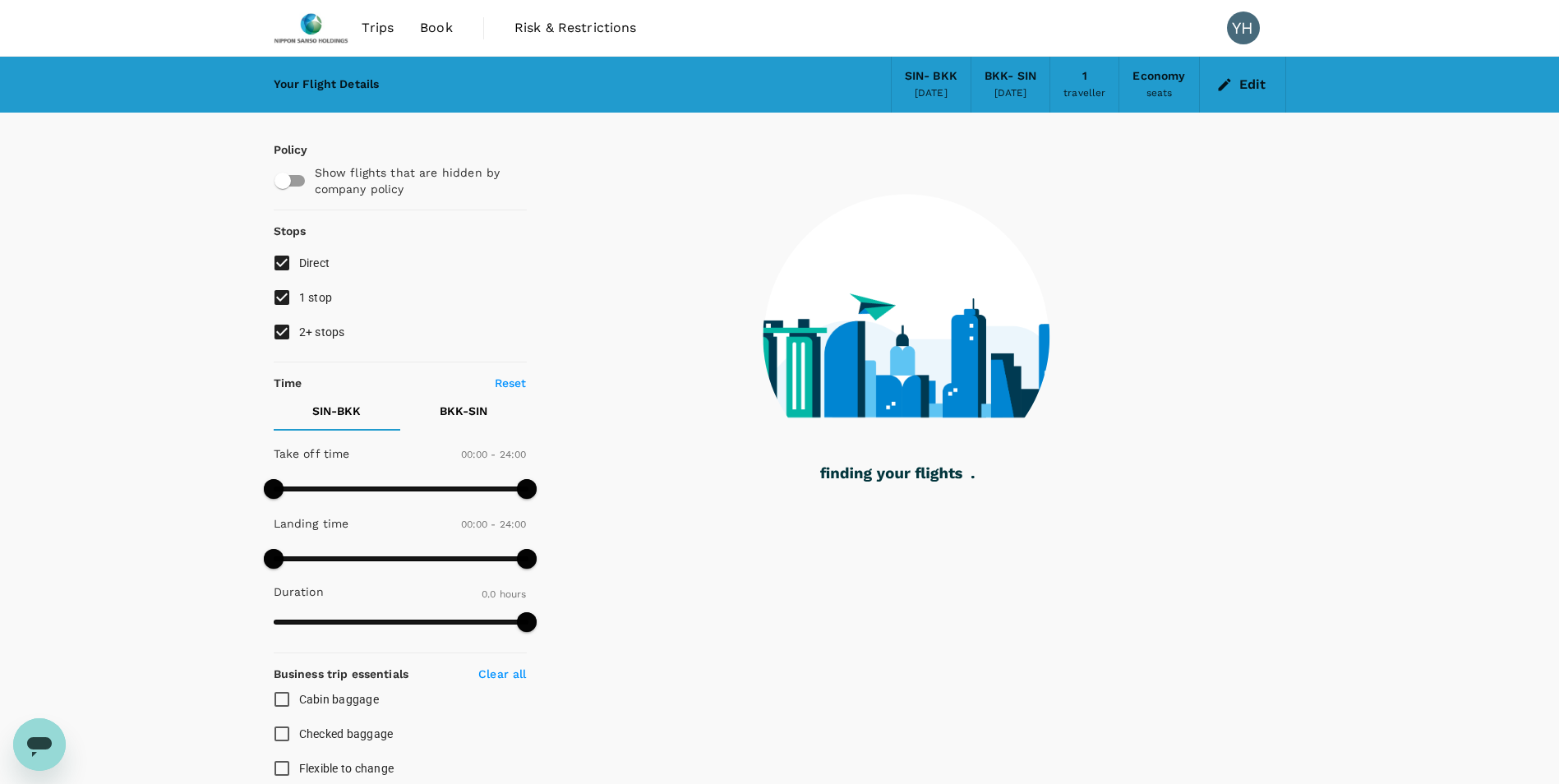 type on "405" 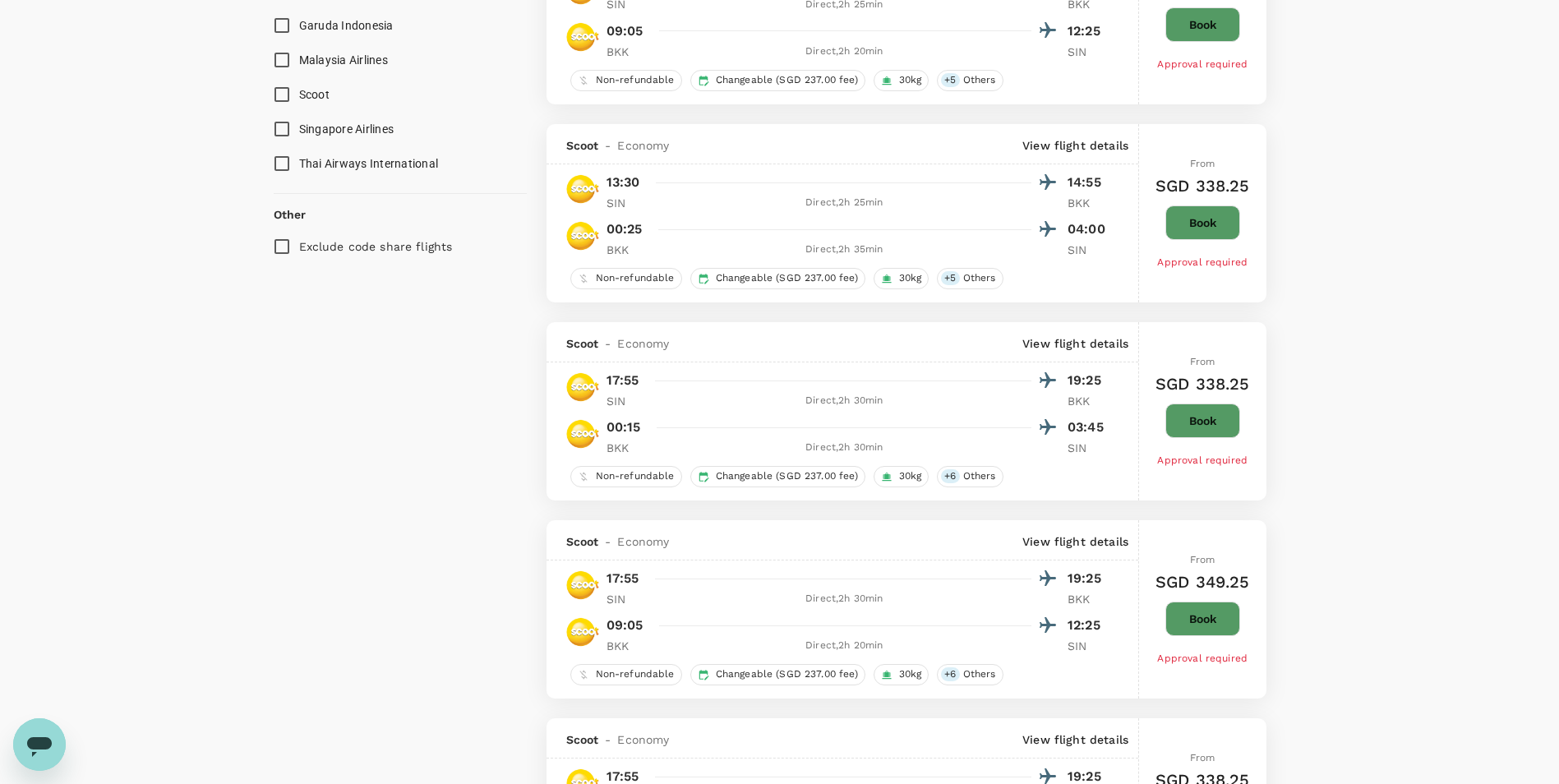scroll, scrollTop: 904, scrollLeft: 0, axis: vertical 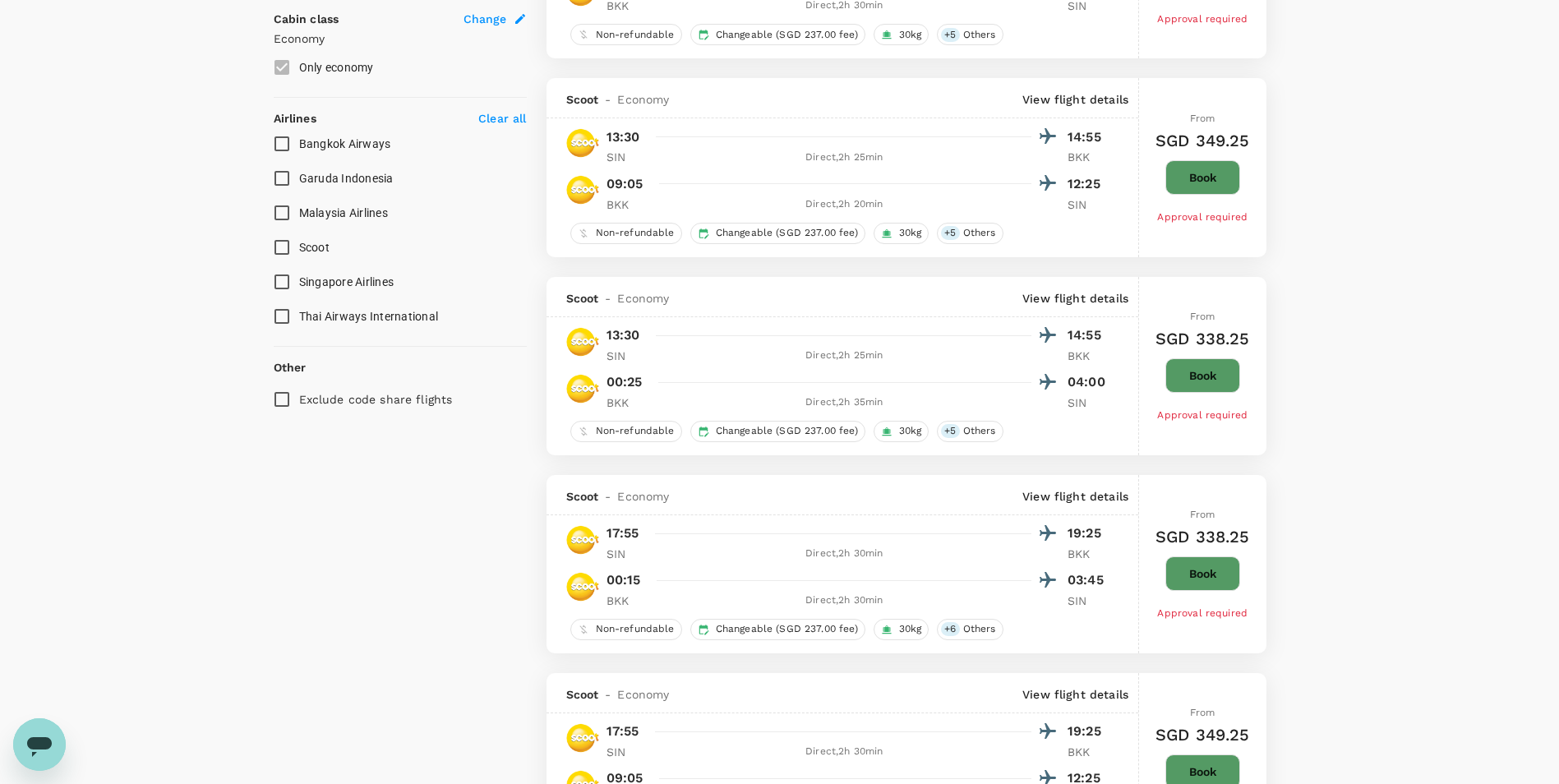 click on "Singapore Airlines" at bounding box center [282, 282] 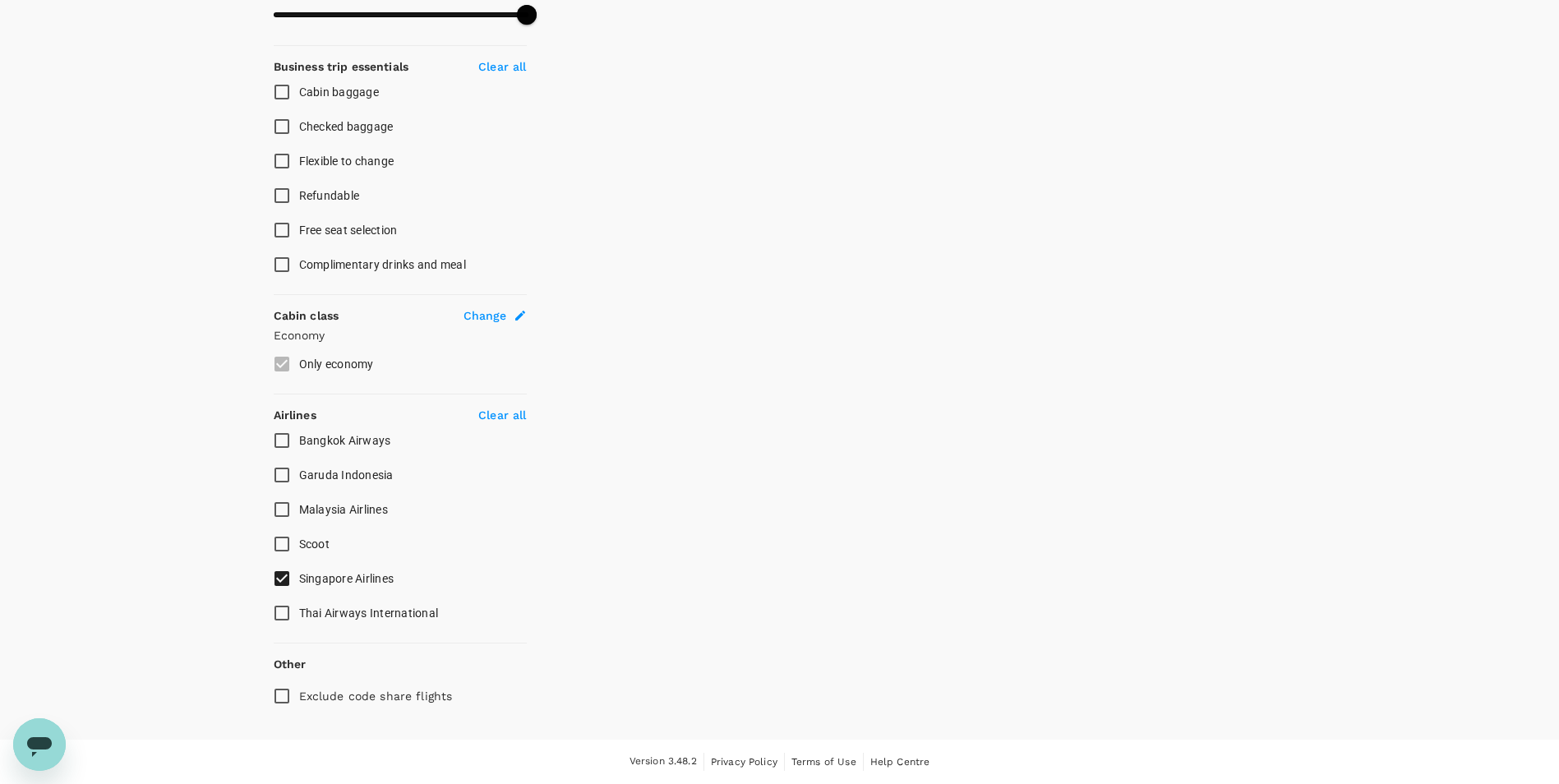 scroll, scrollTop: 607, scrollLeft: 0, axis: vertical 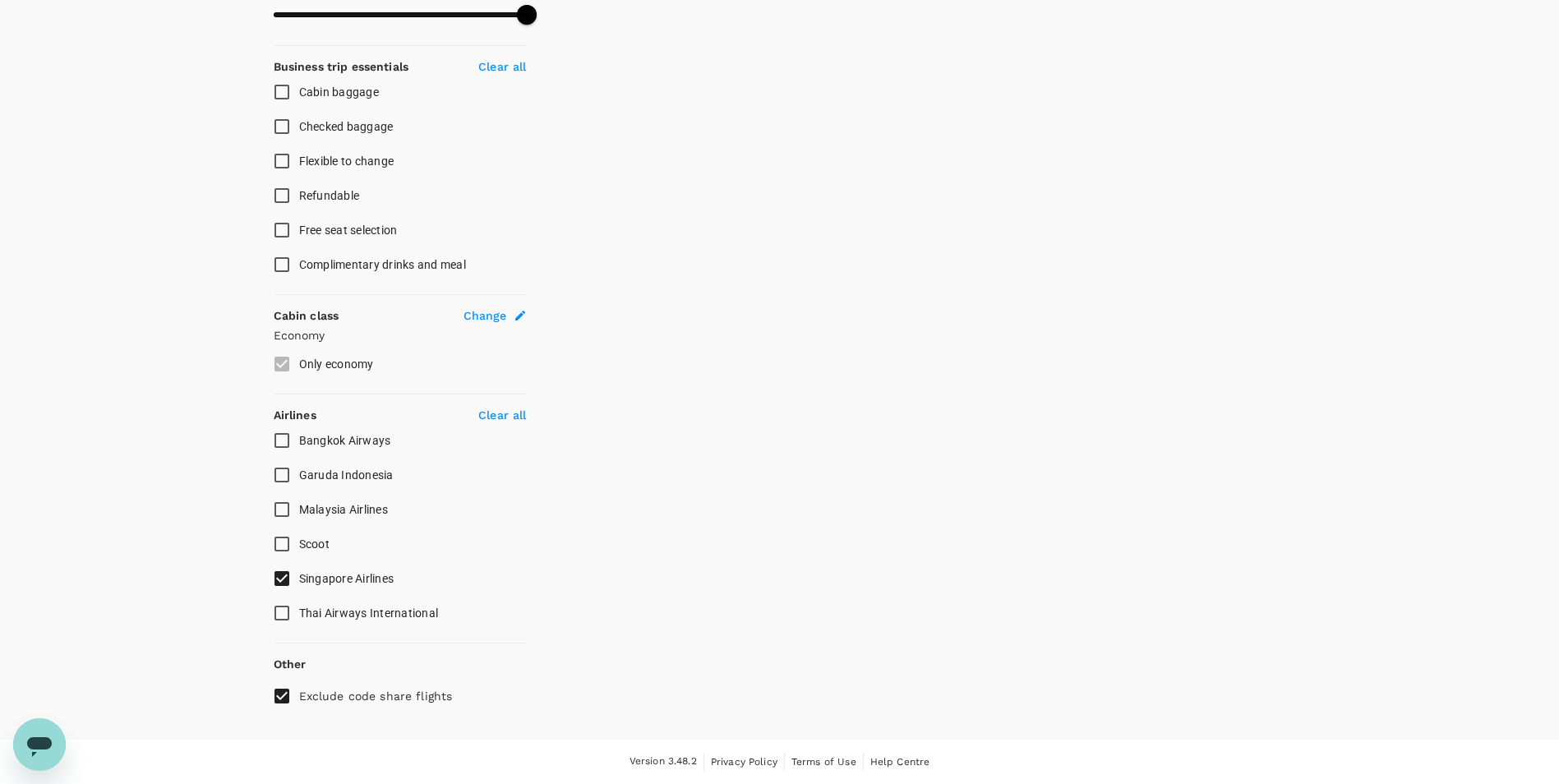 click on "Only economy" at bounding box center [389, 364] 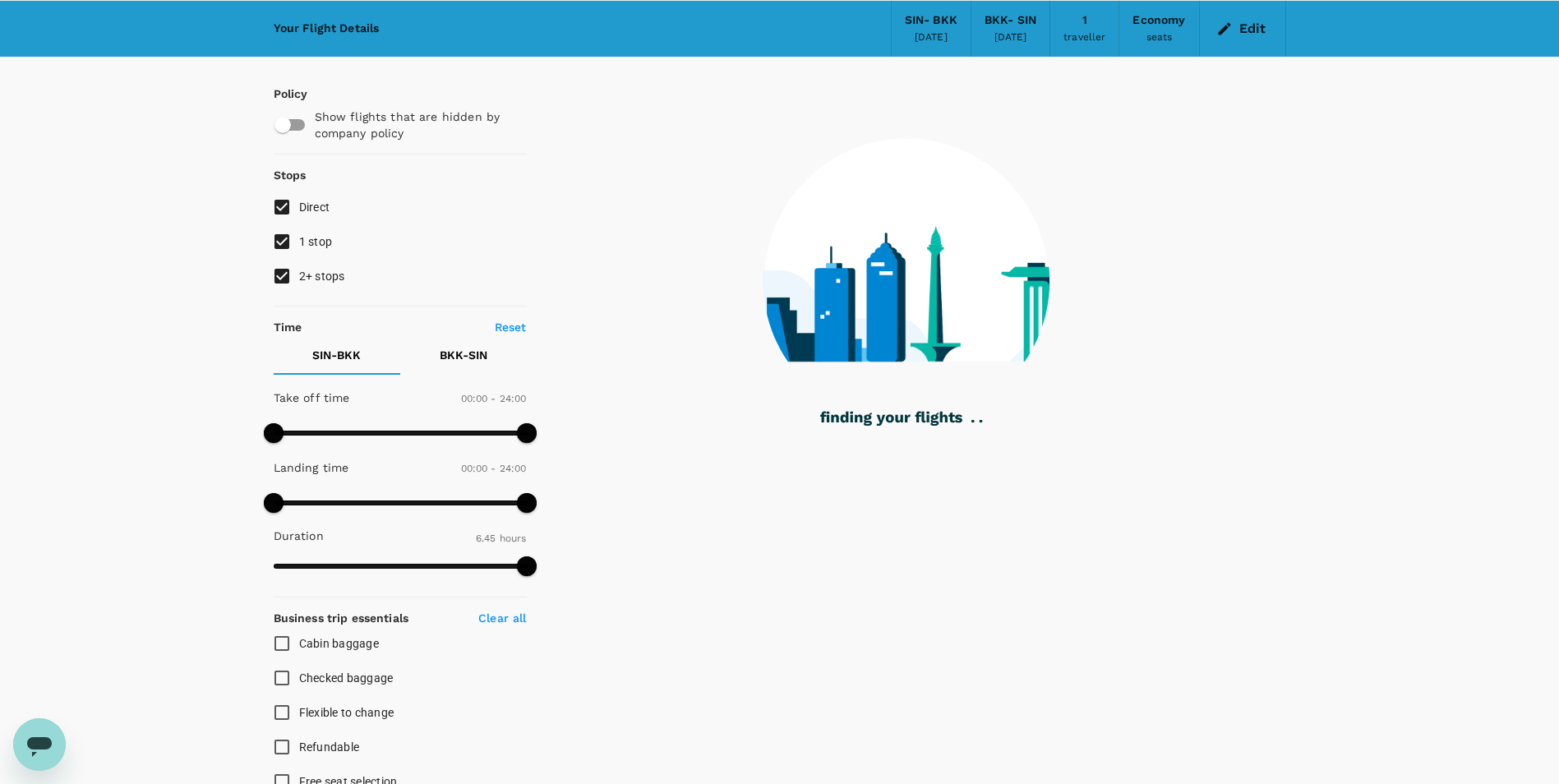 scroll, scrollTop: 32, scrollLeft: 0, axis: vertical 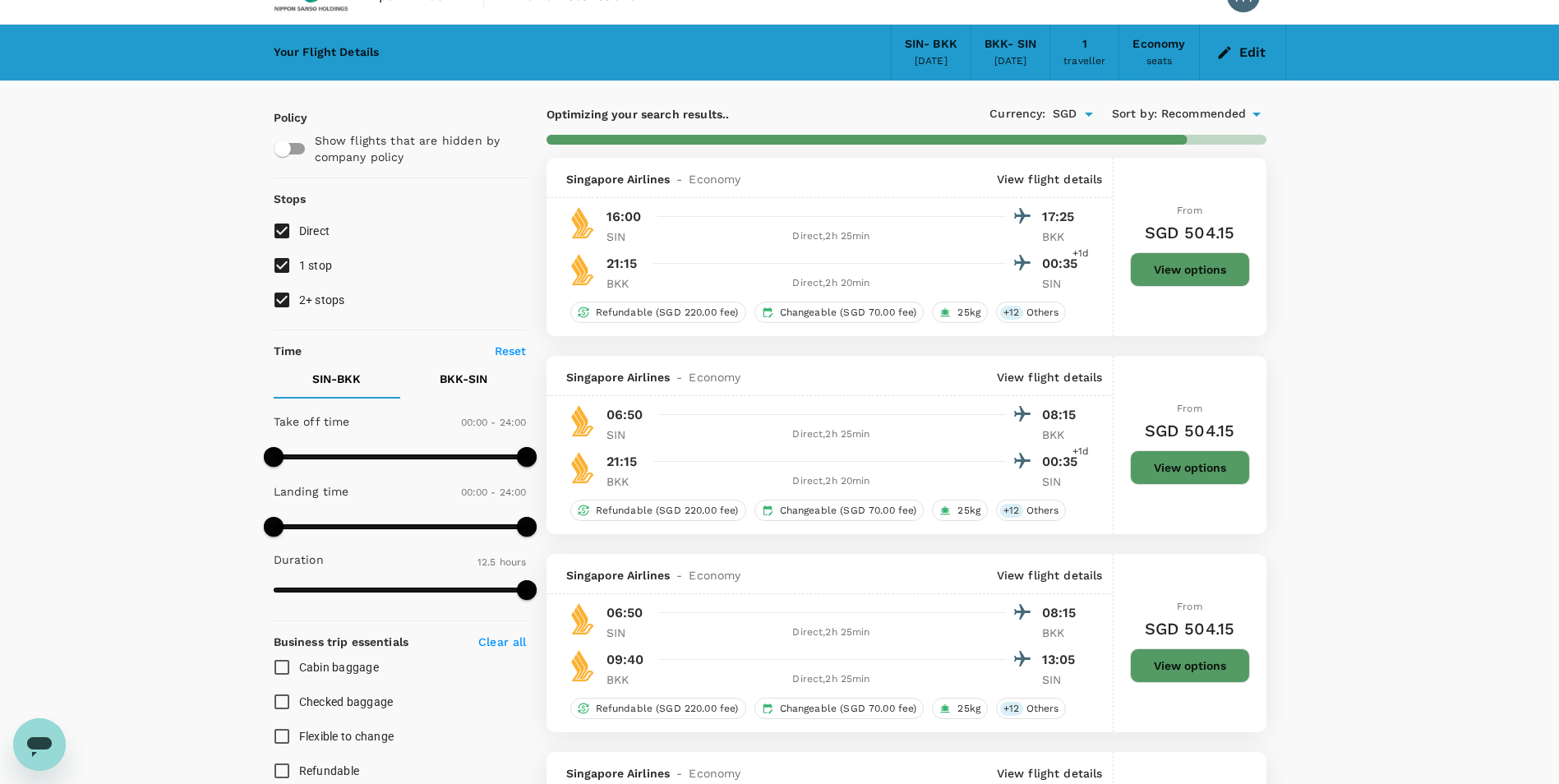 type on "725" 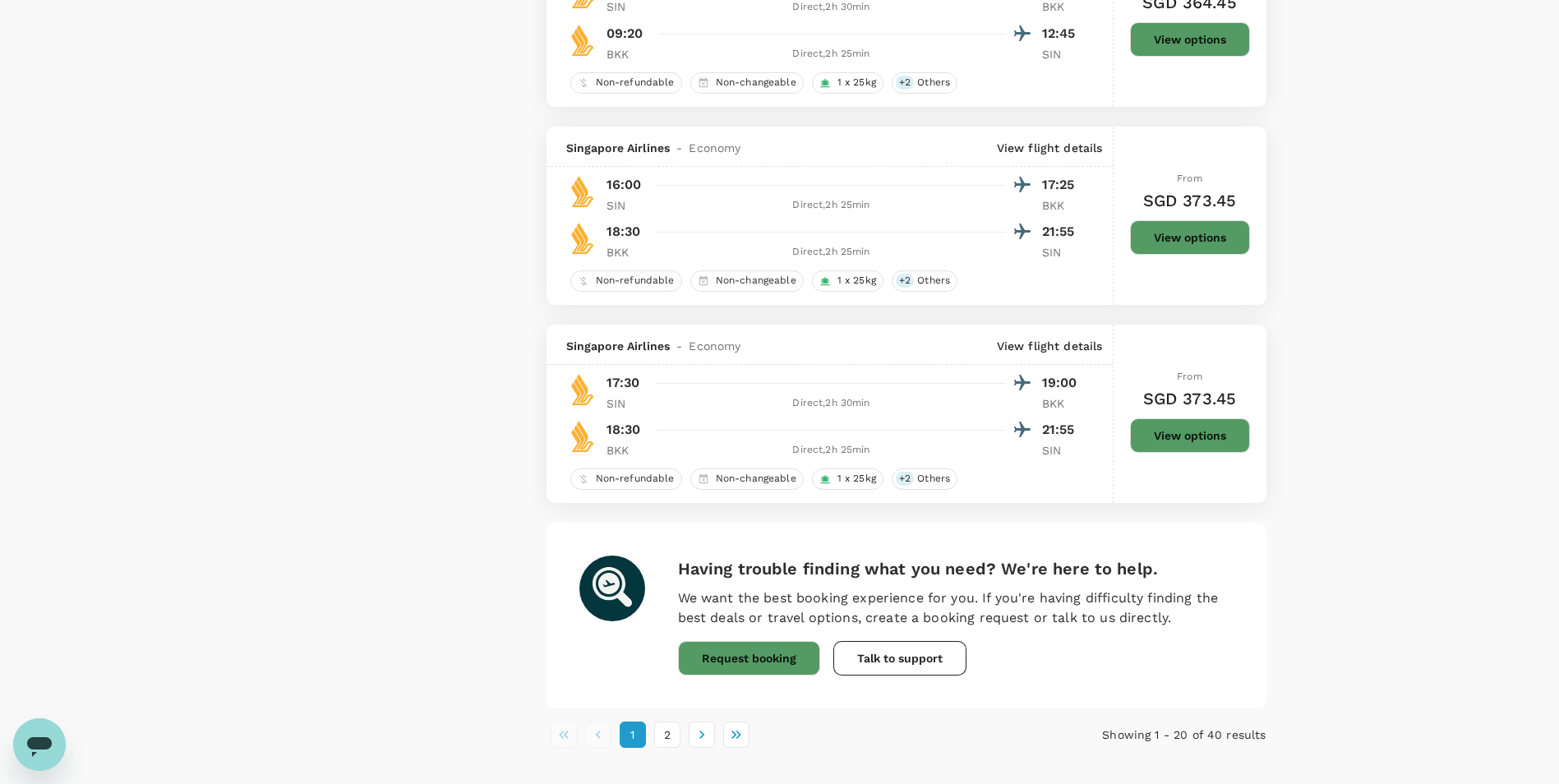 scroll, scrollTop: 3684, scrollLeft: 0, axis: vertical 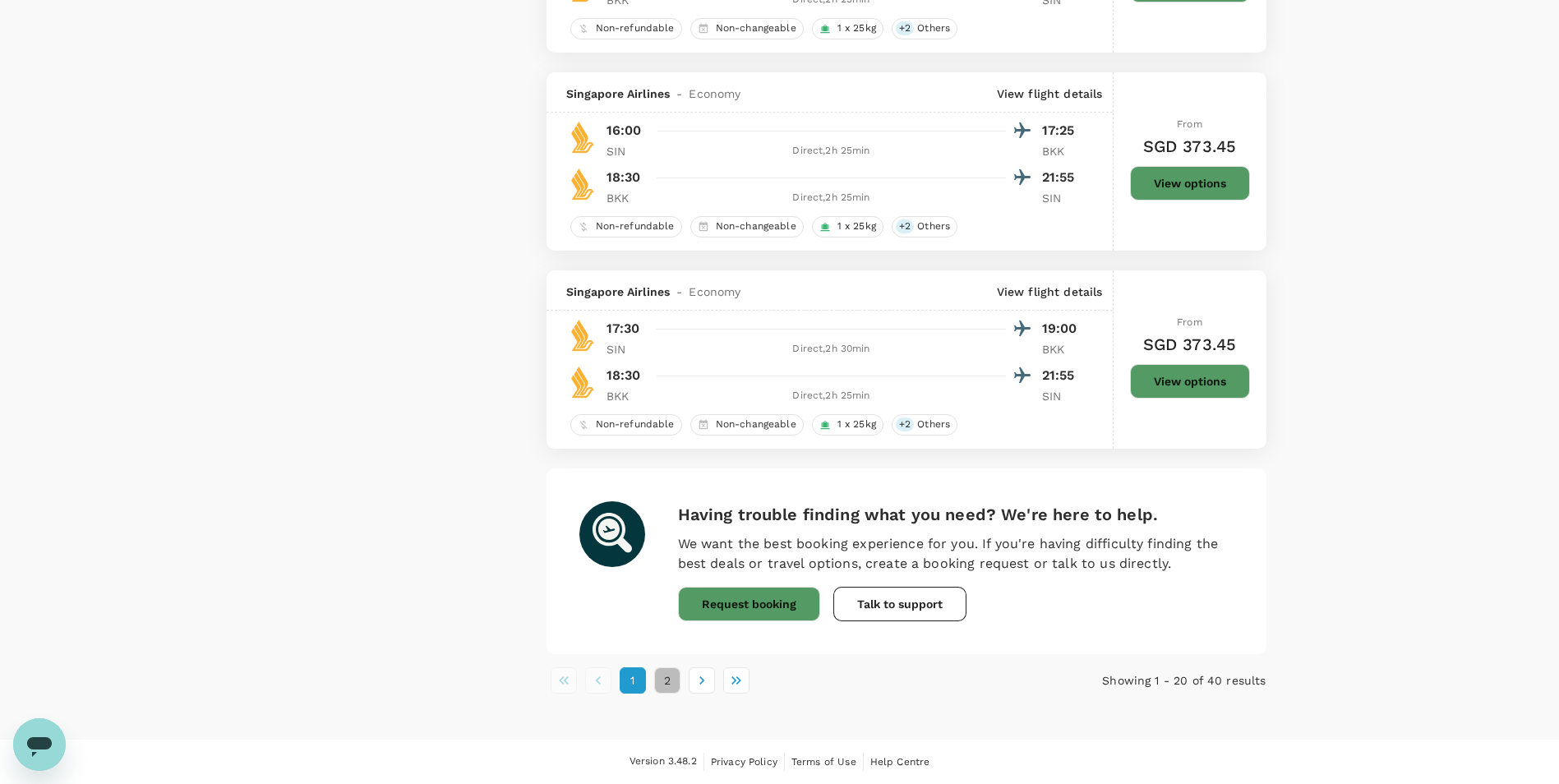 click on "2" at bounding box center [667, 680] 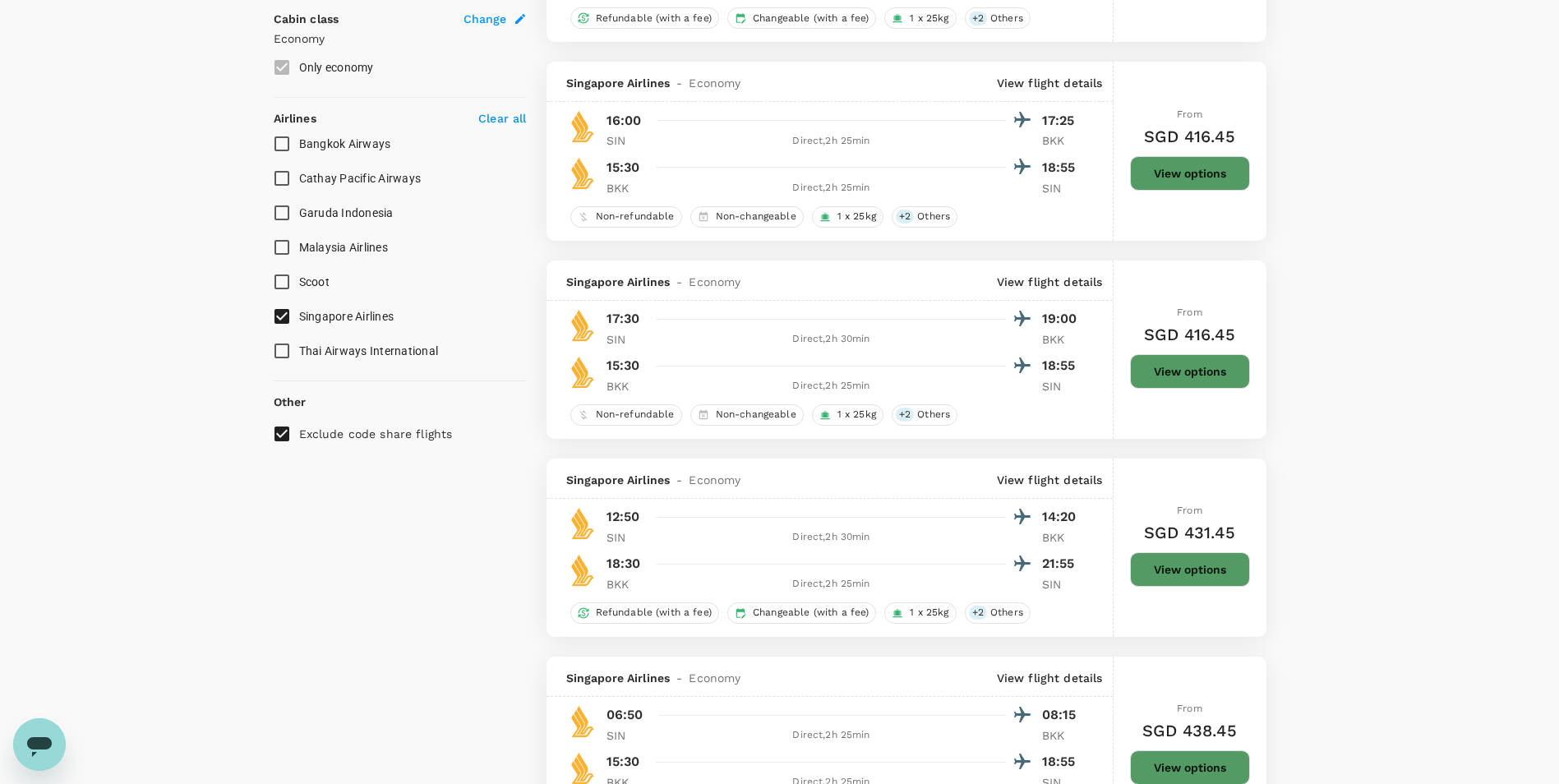 scroll, scrollTop: 986, scrollLeft: 0, axis: vertical 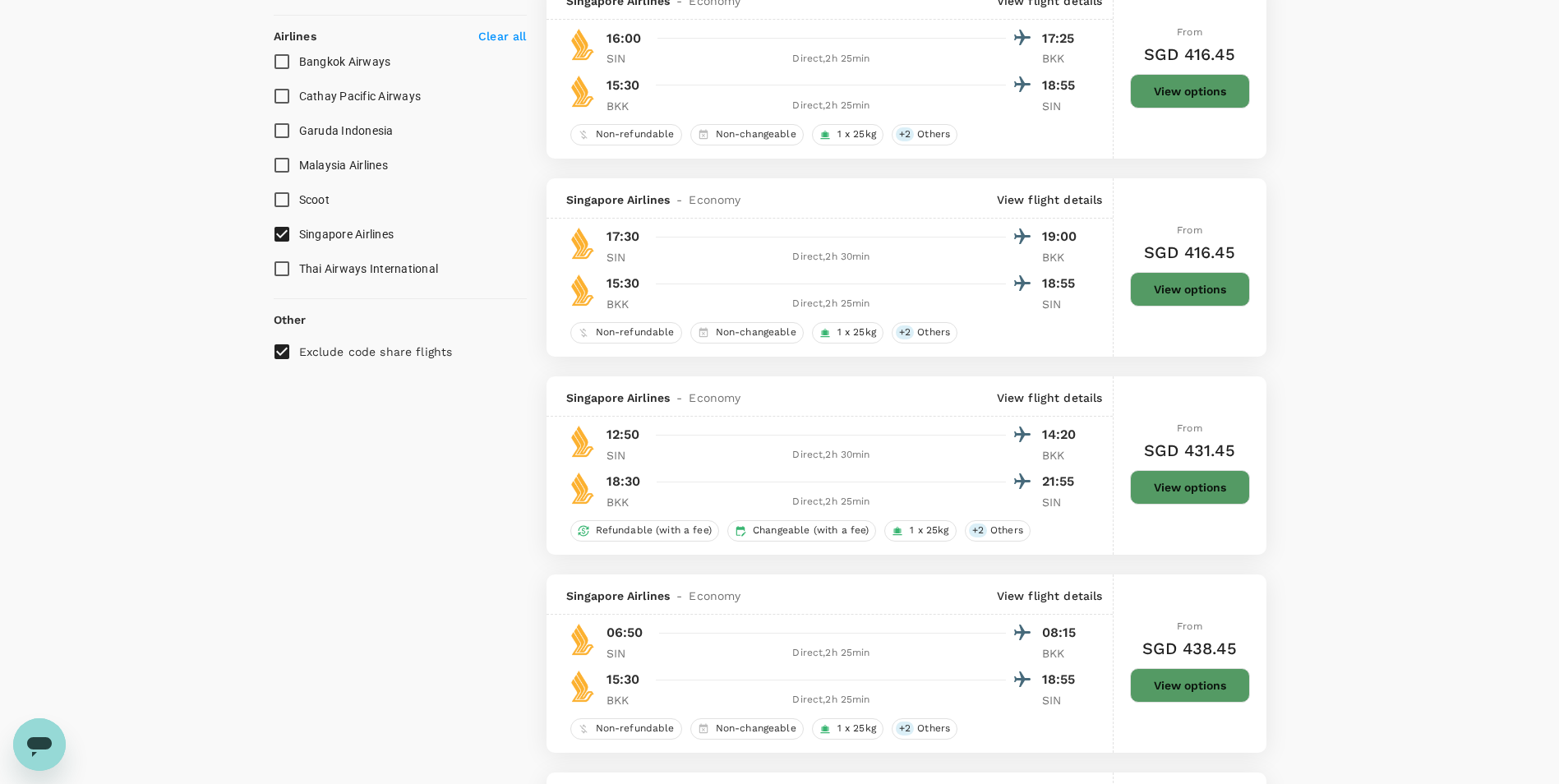 click on "View options" at bounding box center (1190, 487) 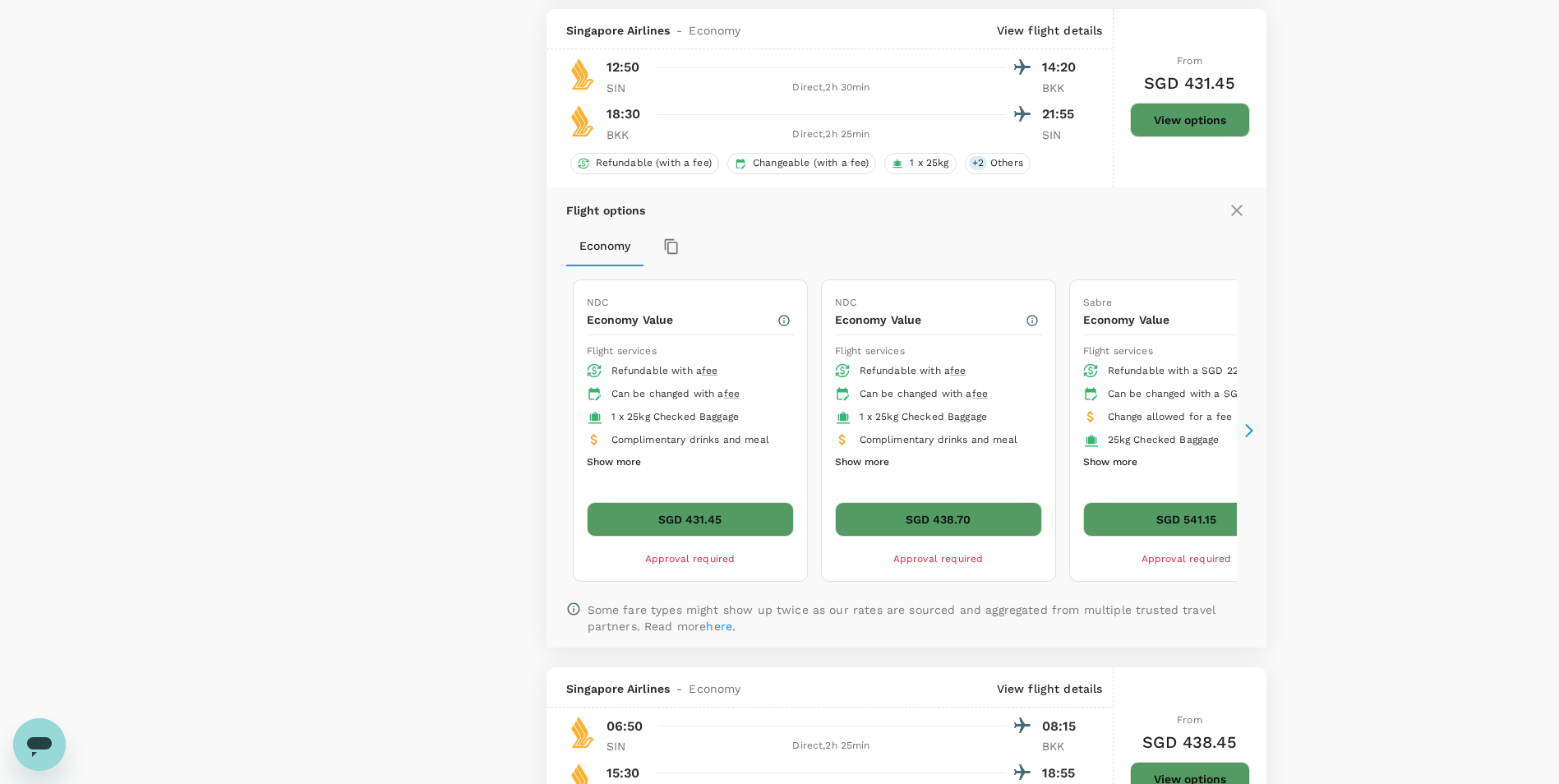 scroll, scrollTop: 1363, scrollLeft: 0, axis: vertical 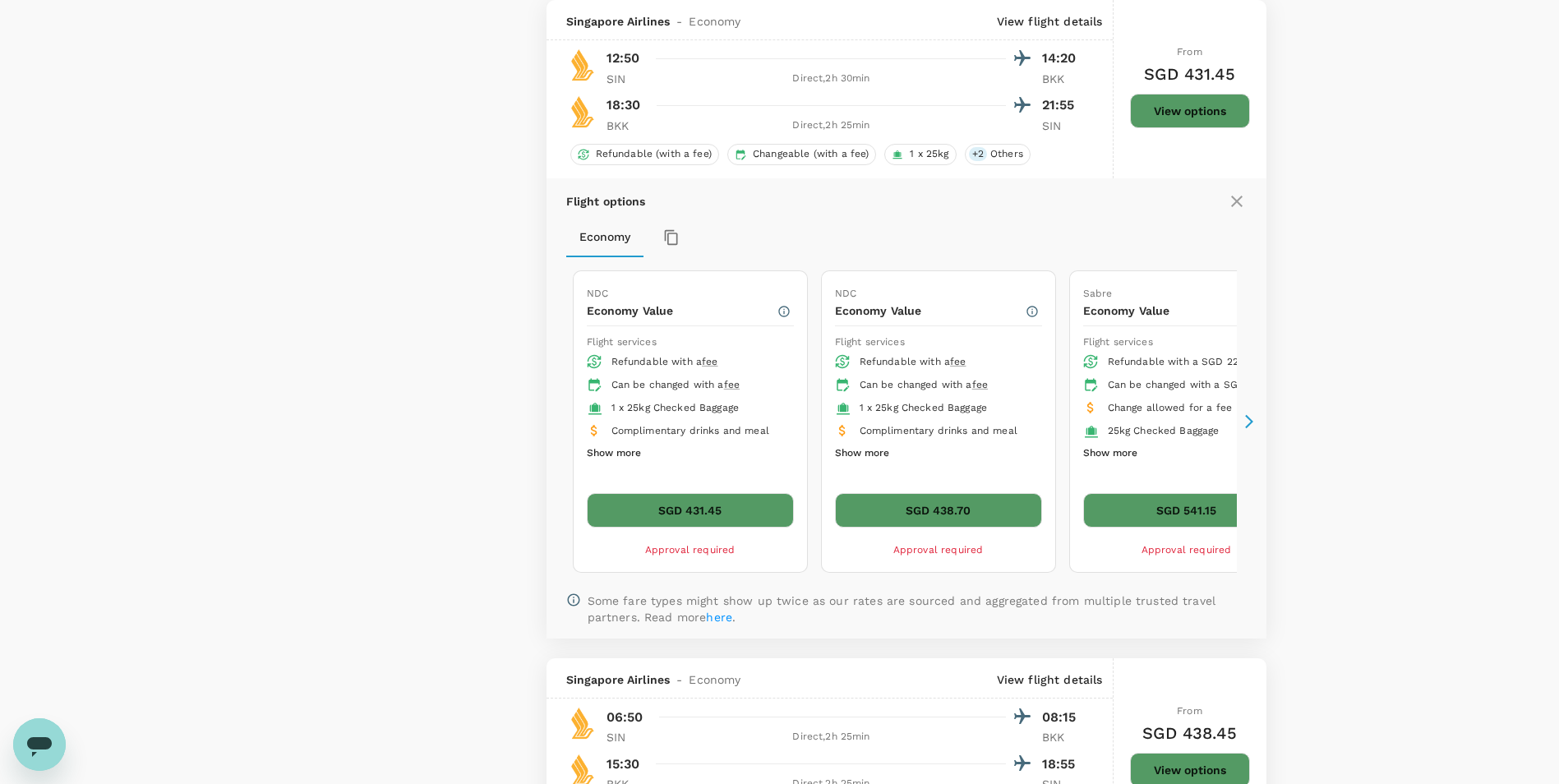 click 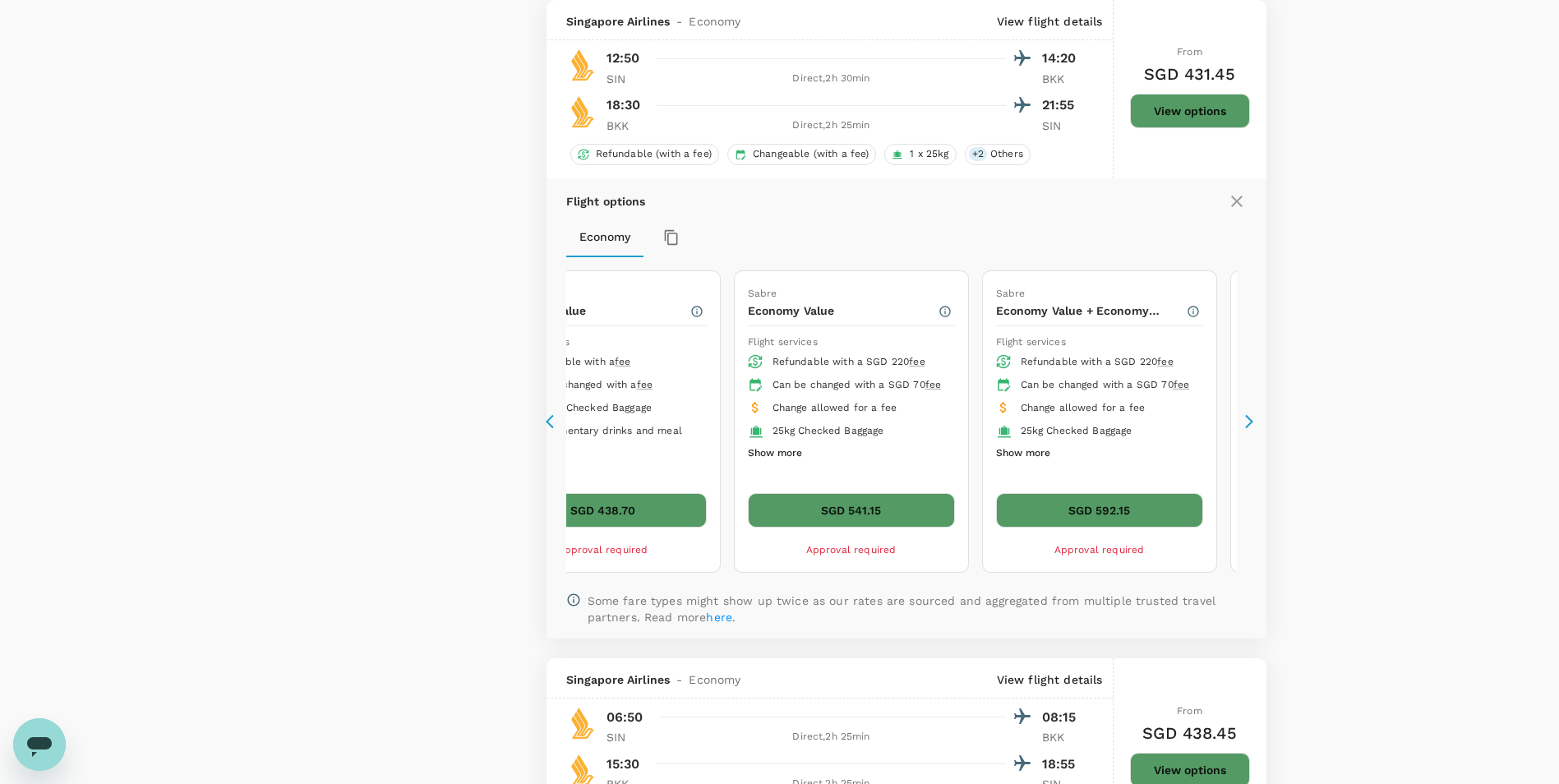 click 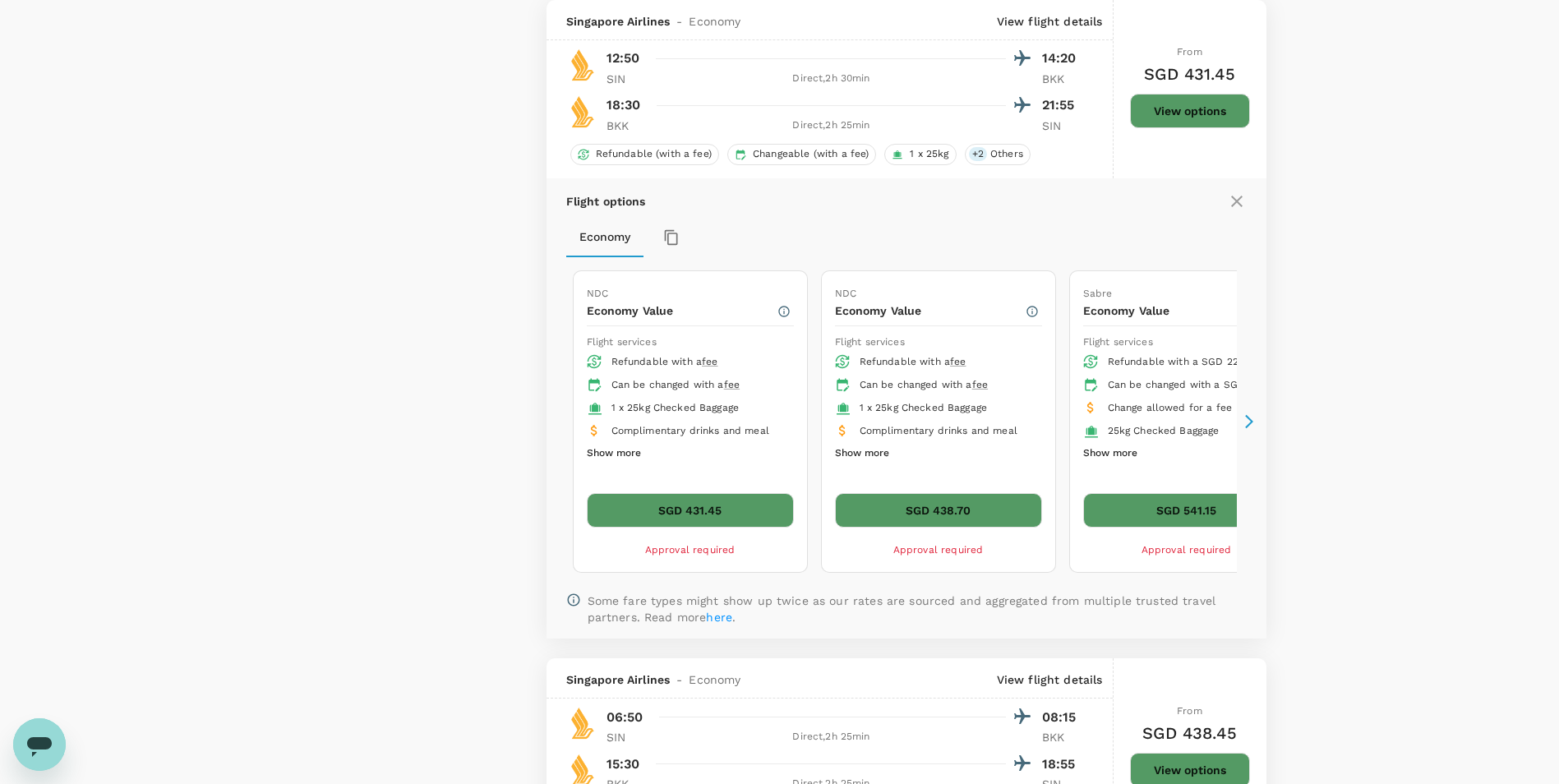 click 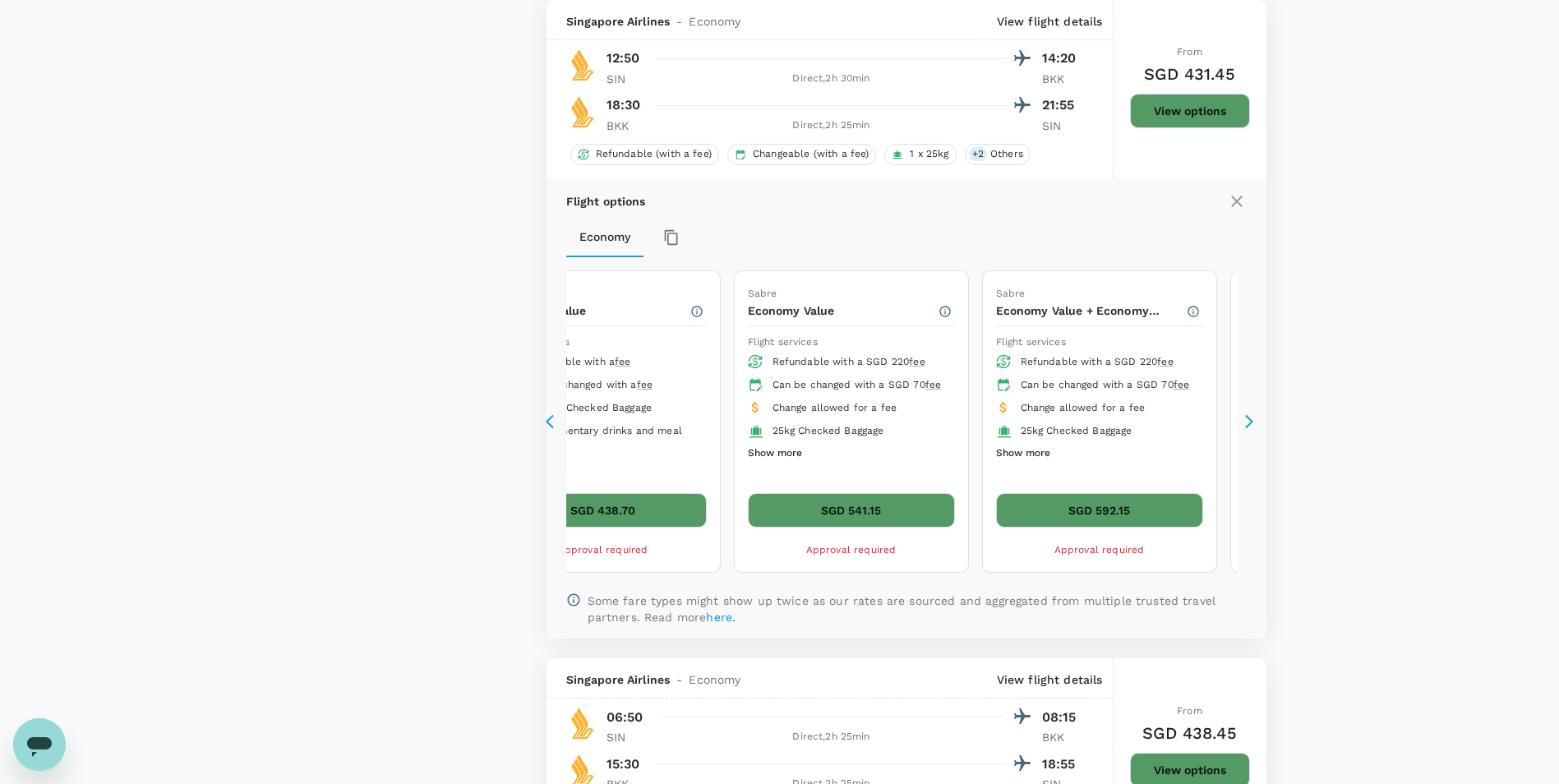 click 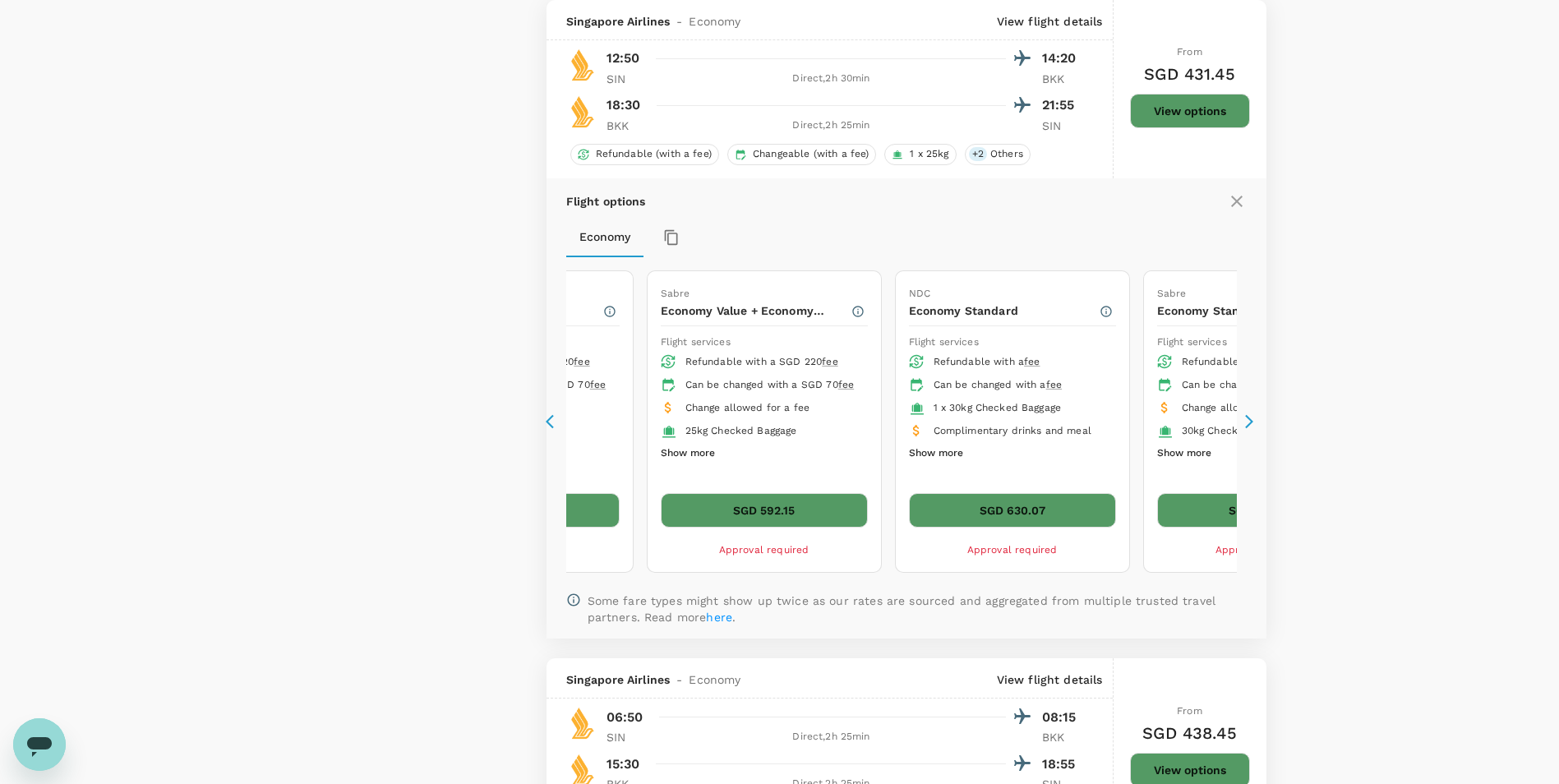 click 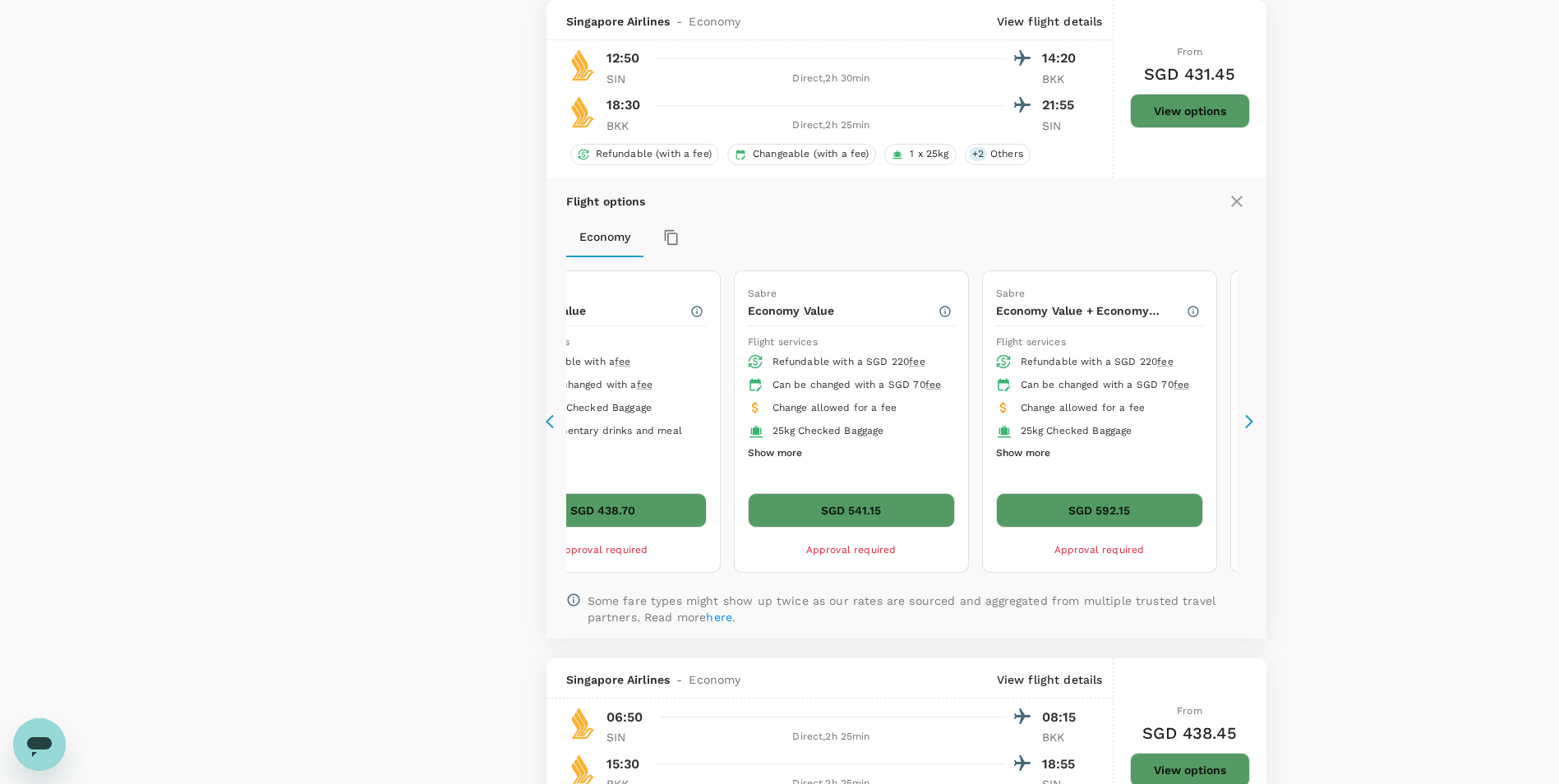 click 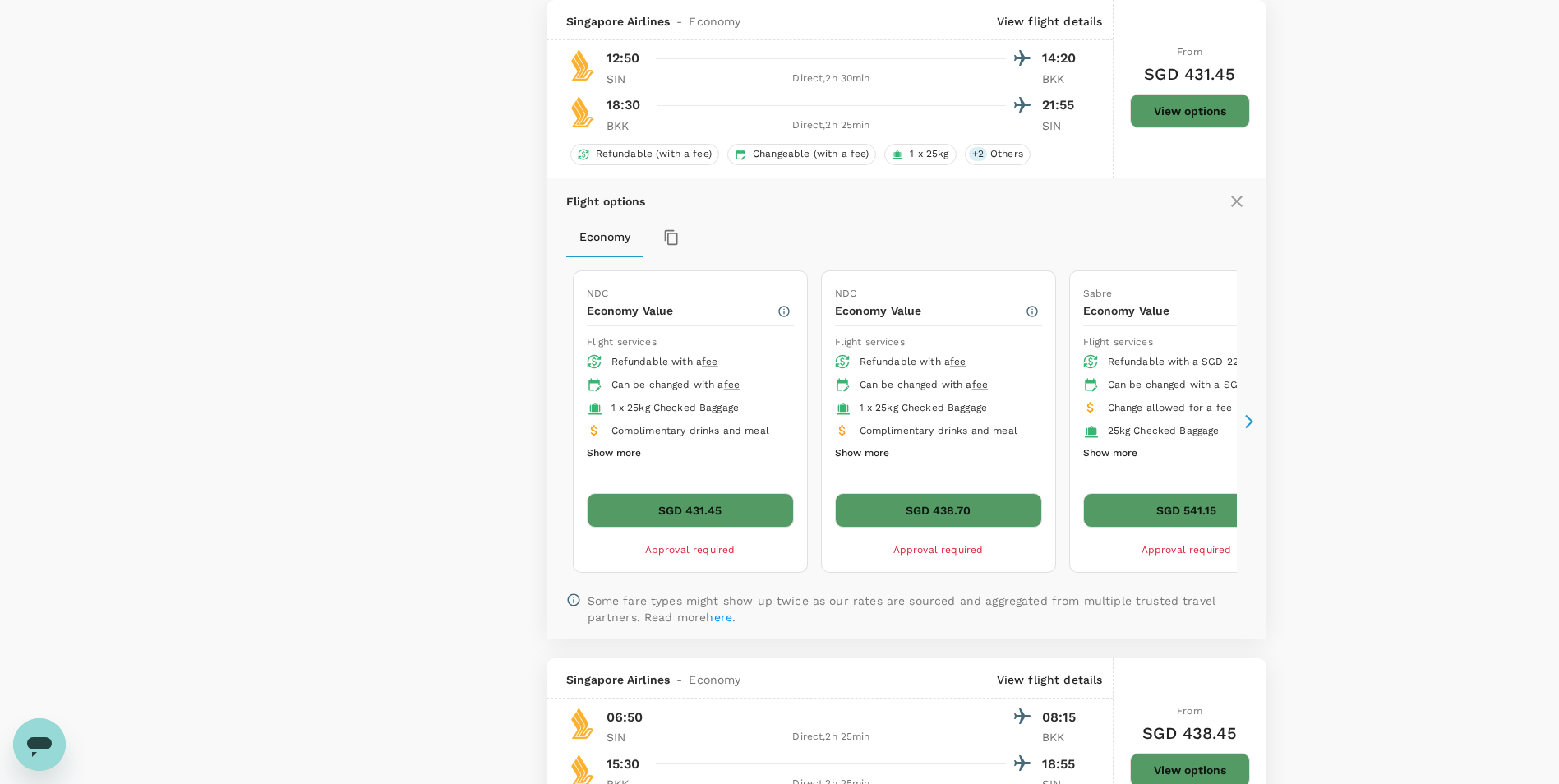 click 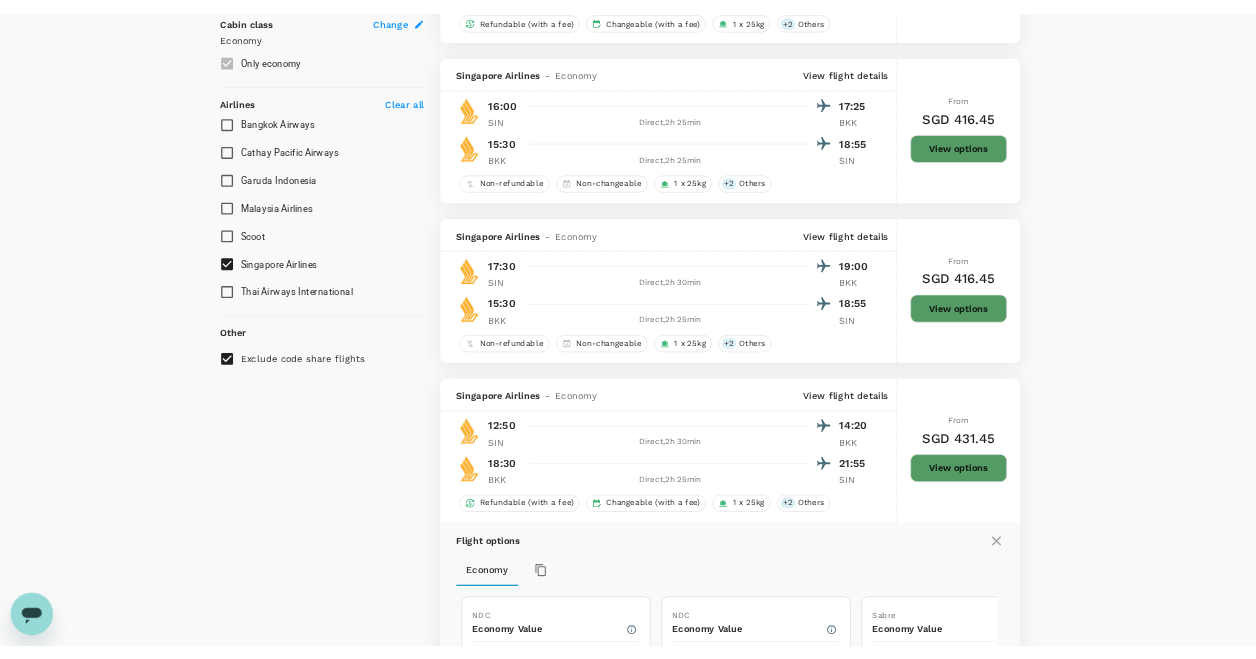 scroll, scrollTop: 1058, scrollLeft: 0, axis: vertical 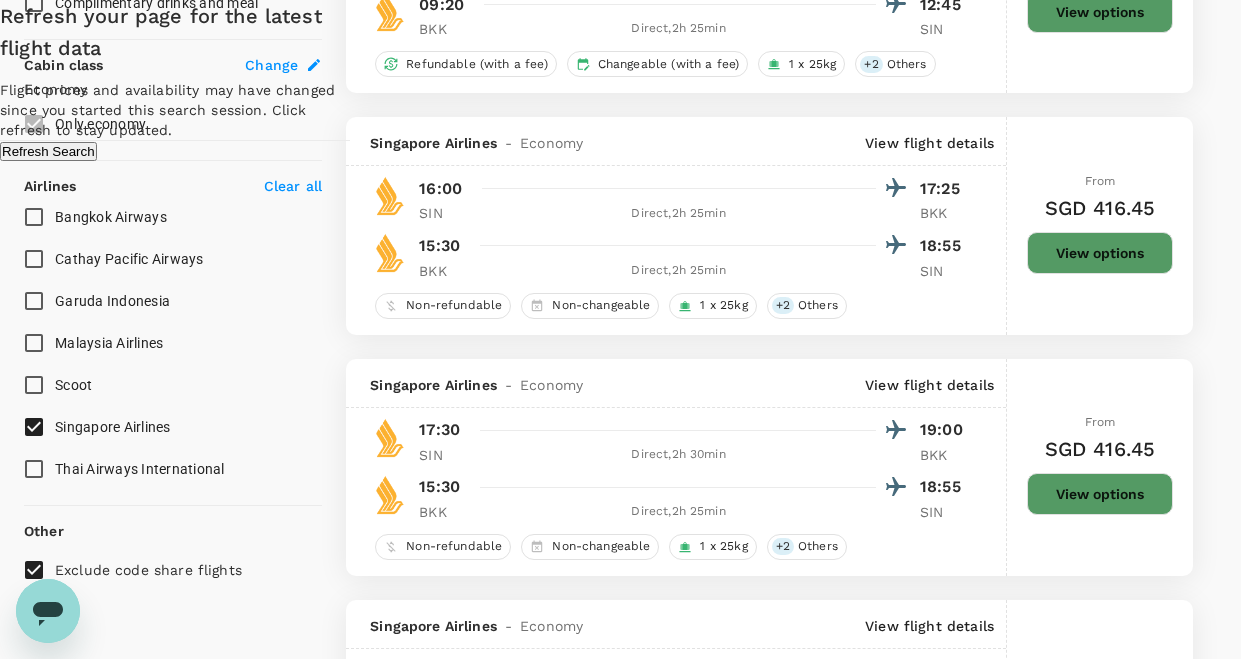 click on "Refresh Search" at bounding box center [48, 151] 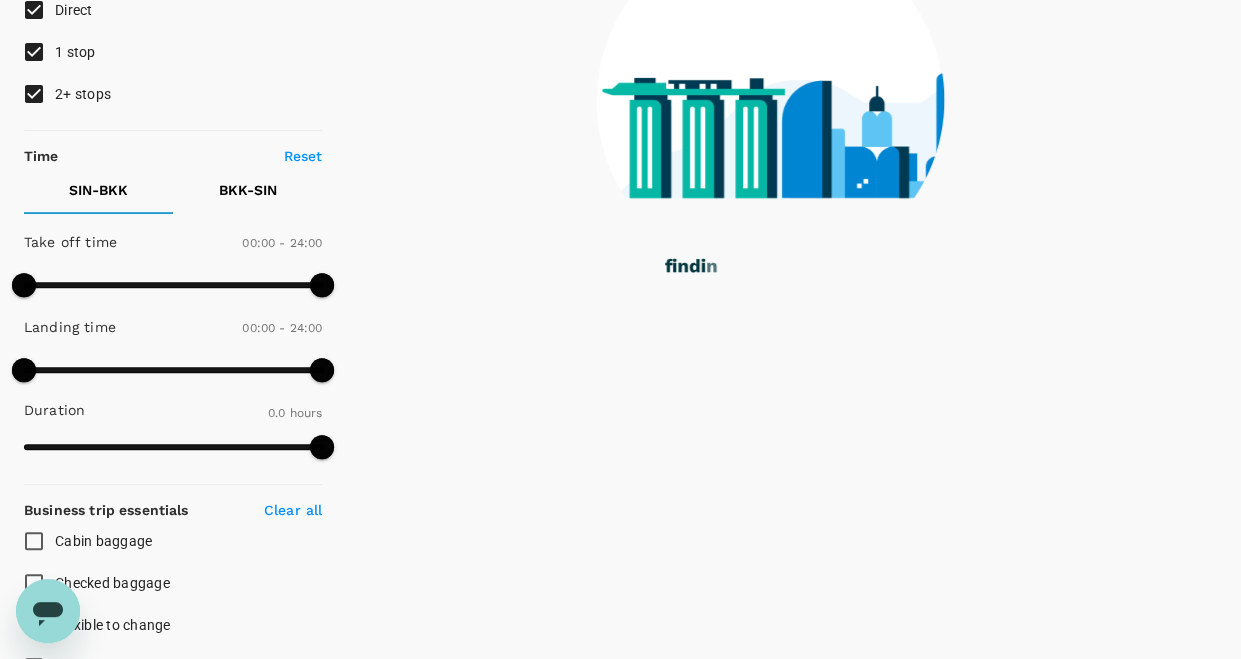scroll, scrollTop: 0, scrollLeft: 0, axis: both 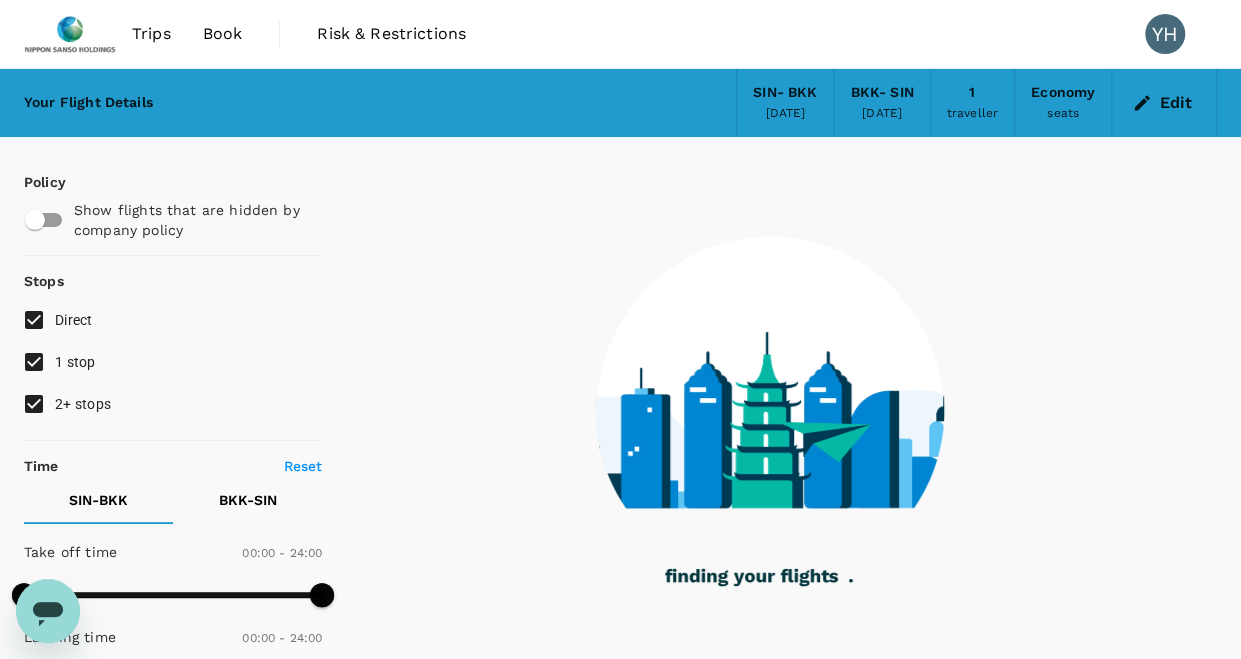 type on "725" 